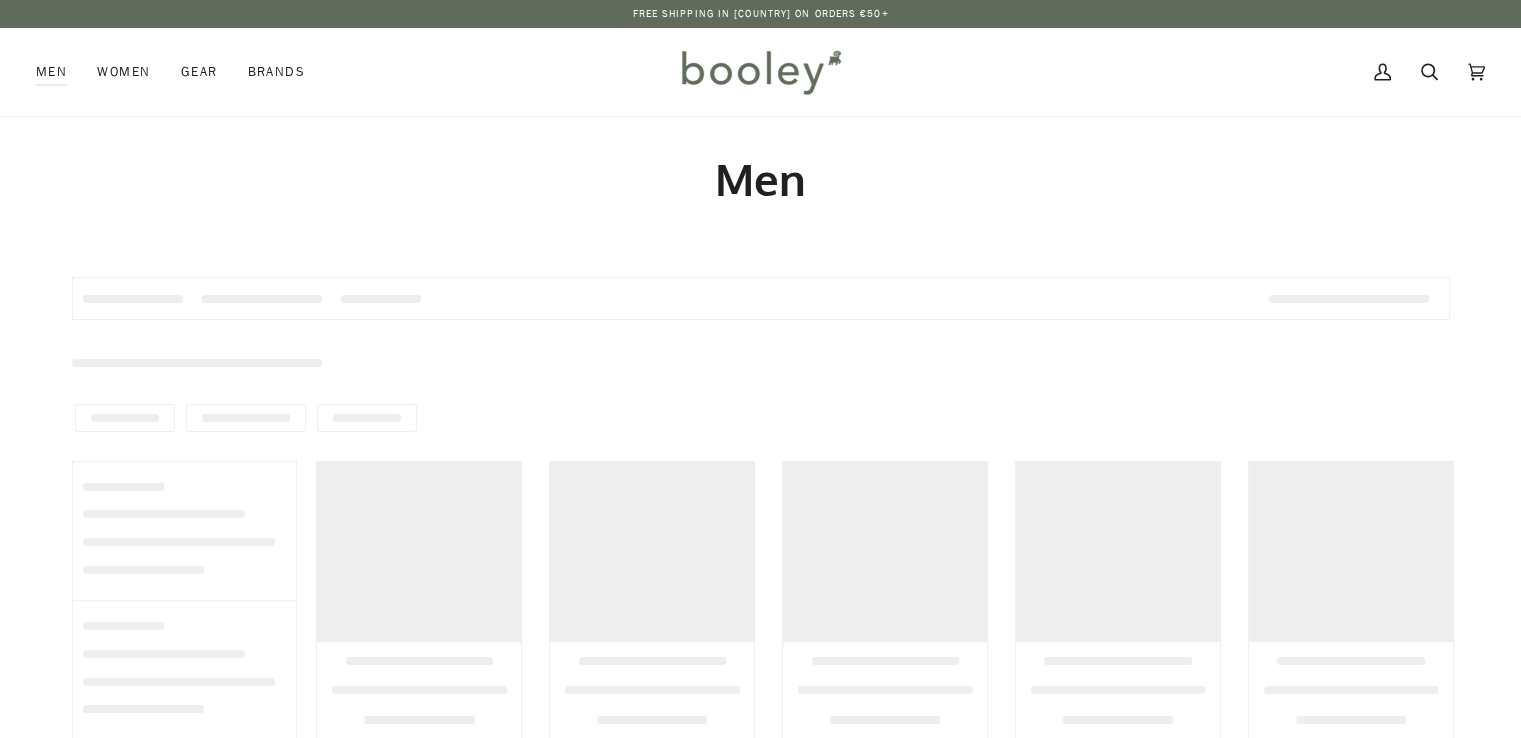scroll, scrollTop: 0, scrollLeft: 0, axis: both 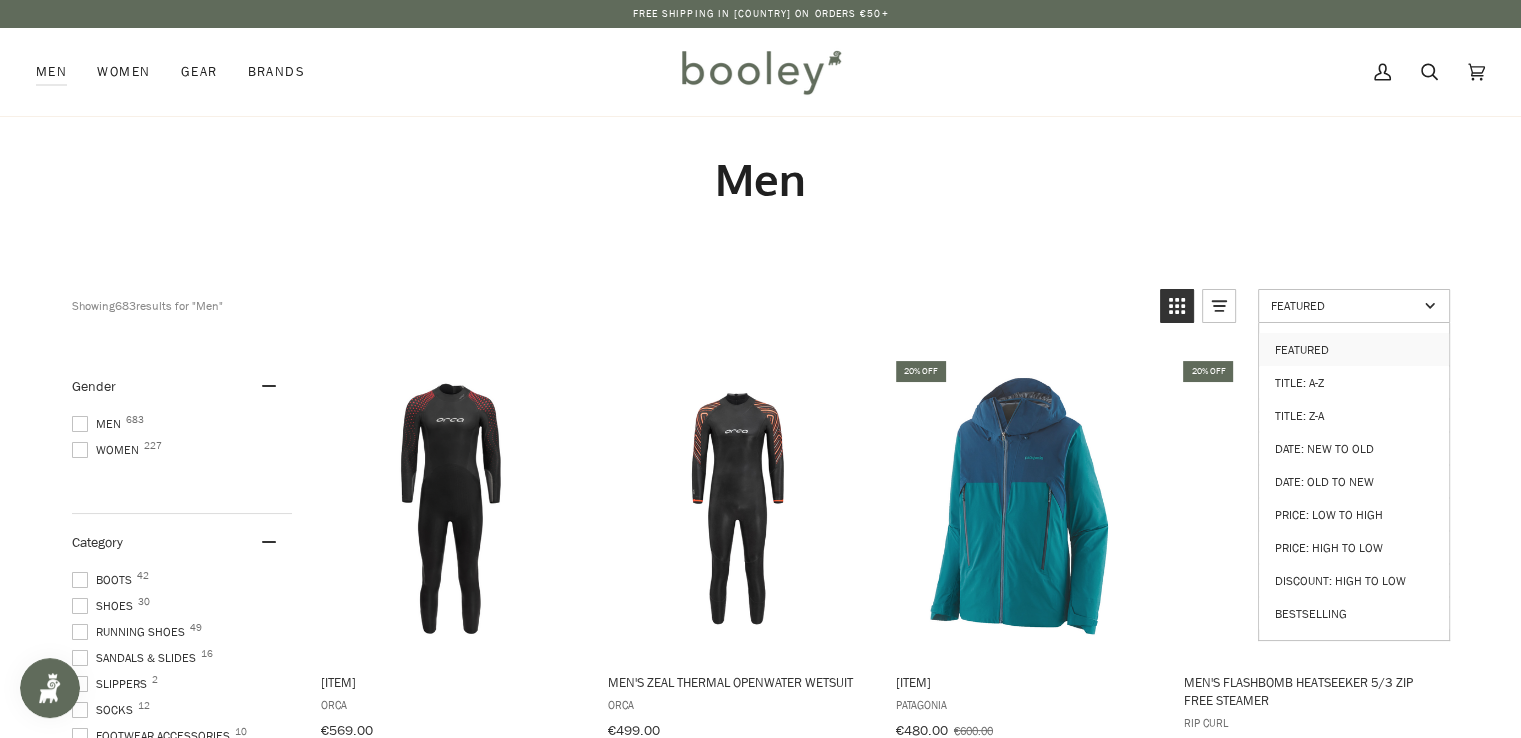 click on "Featured" at bounding box center [1354, 306] 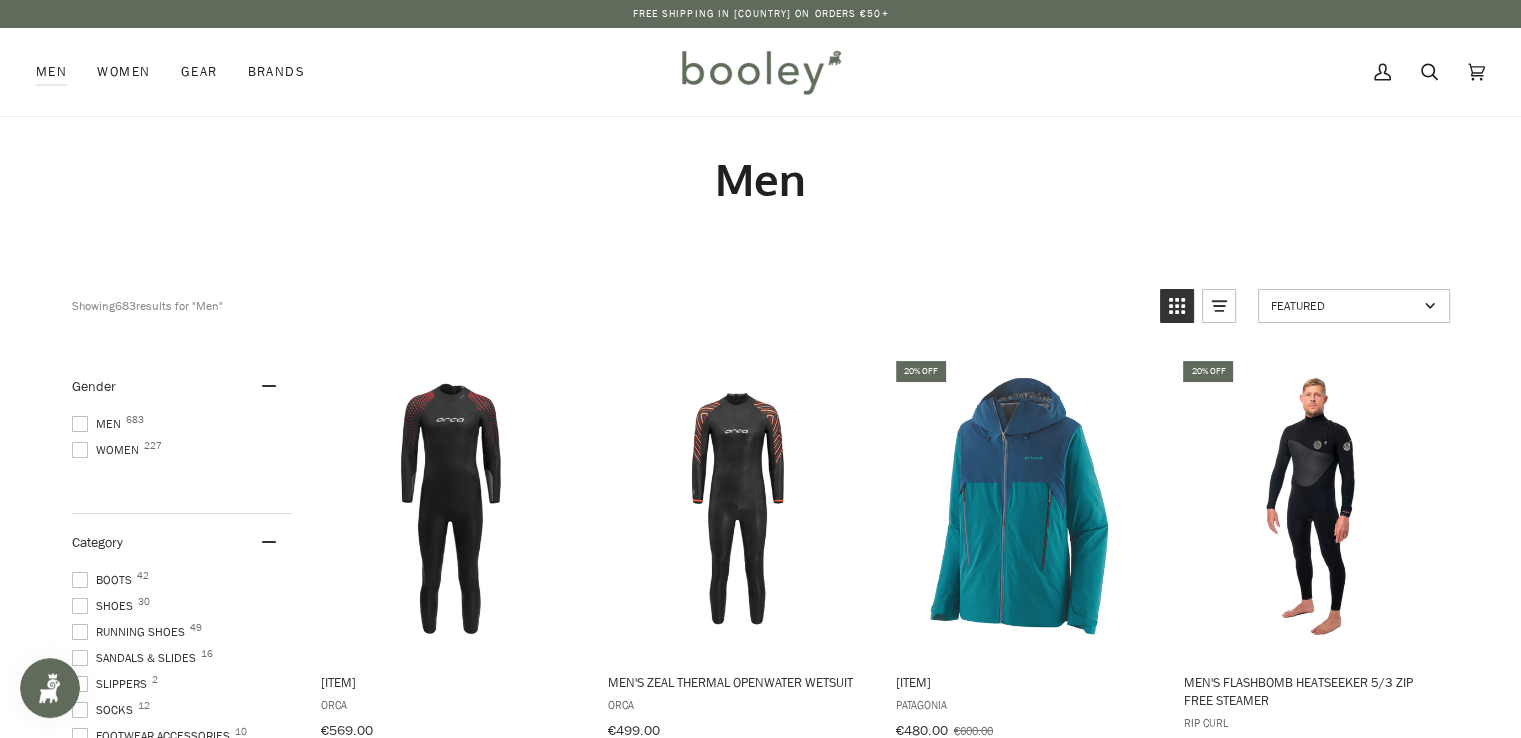 click on "Featured" at bounding box center (1354, 306) 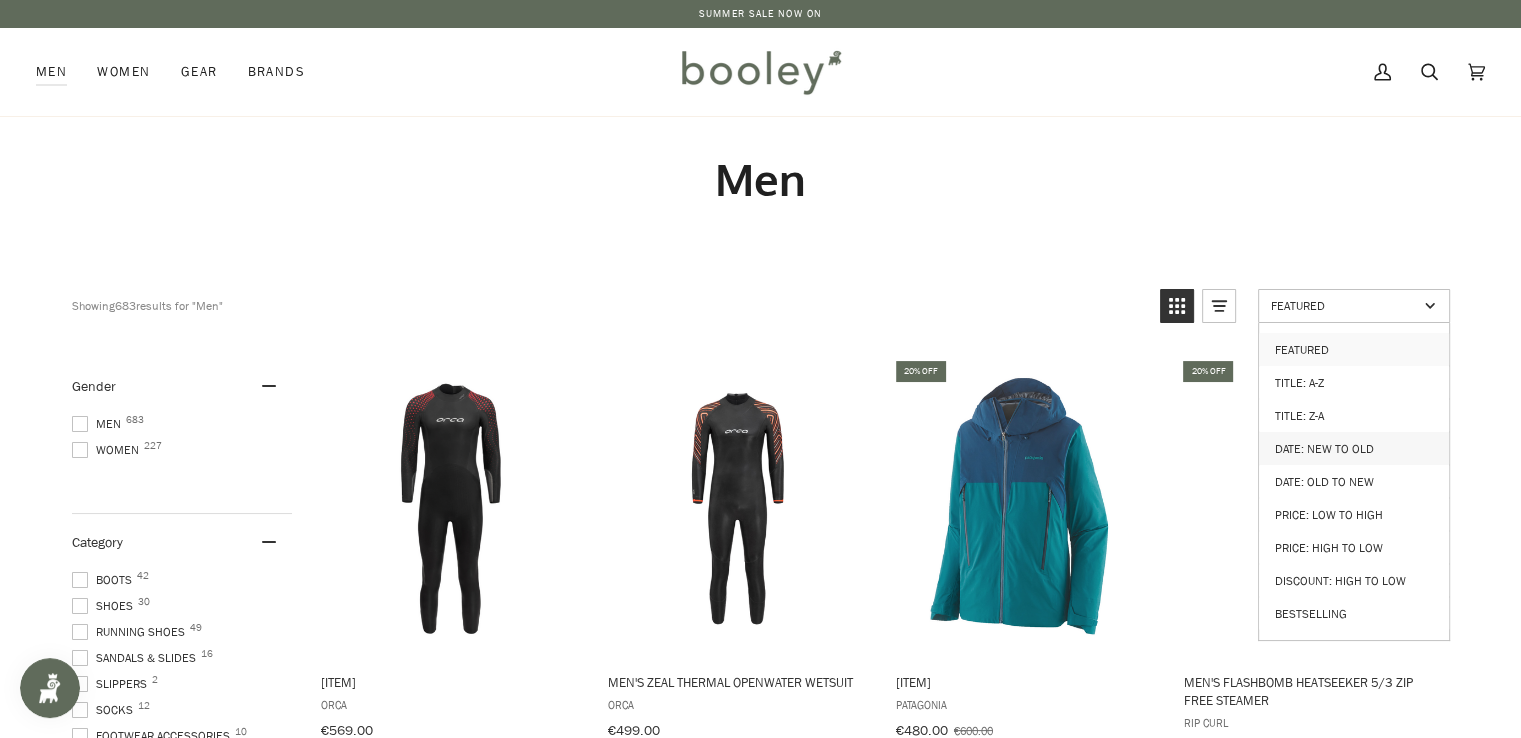 click on "Date: New to Old" at bounding box center (1354, 448) 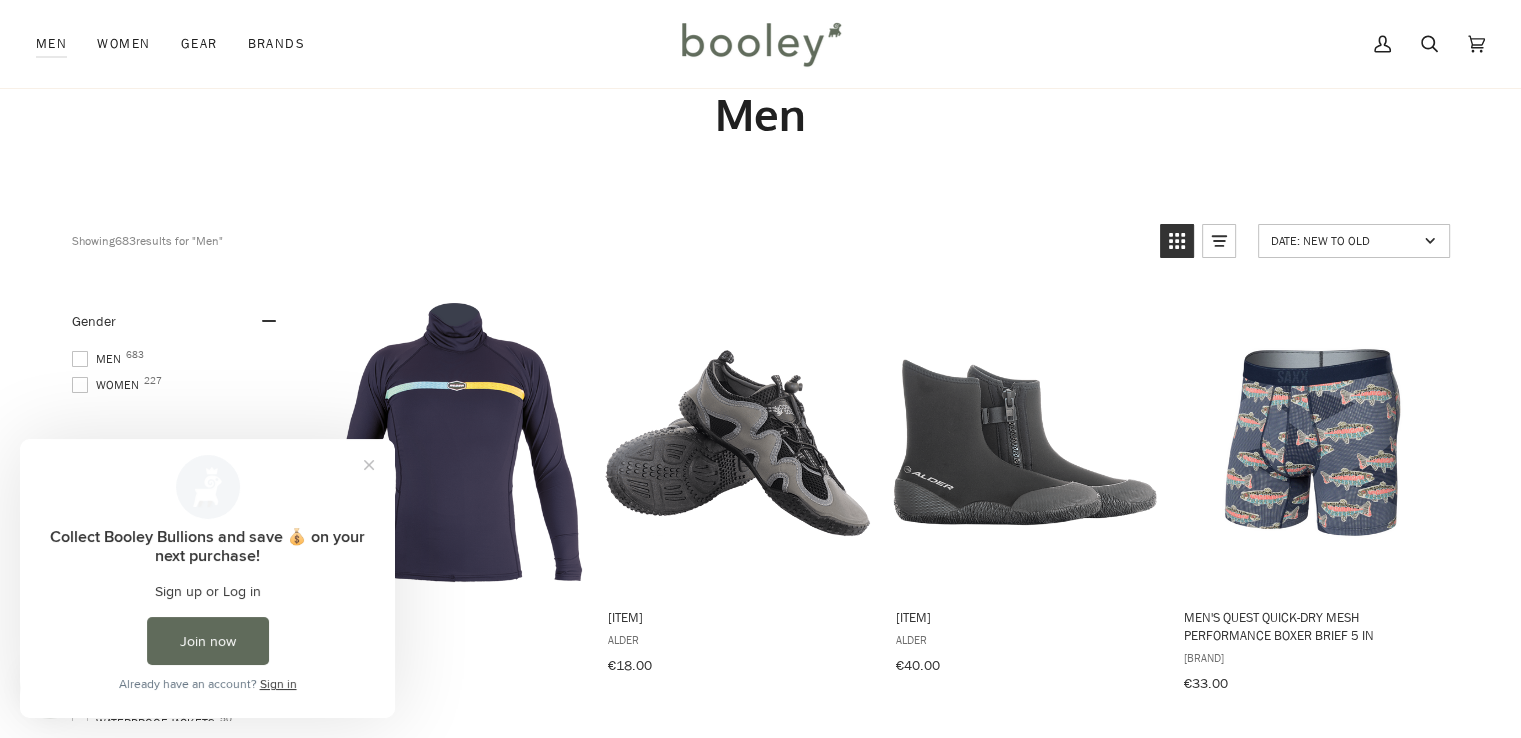 scroll, scrollTop: 100, scrollLeft: 0, axis: vertical 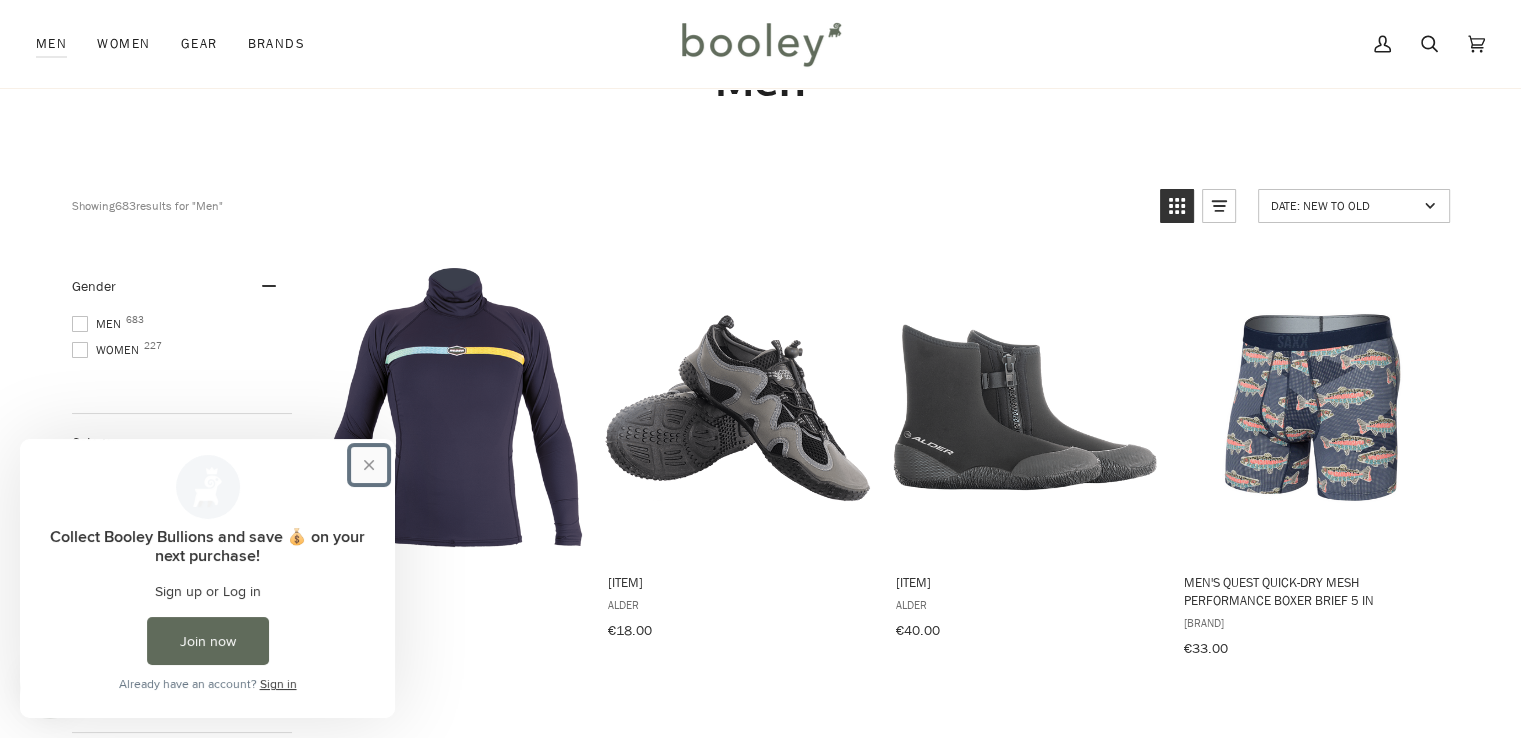 click at bounding box center (369, 465) 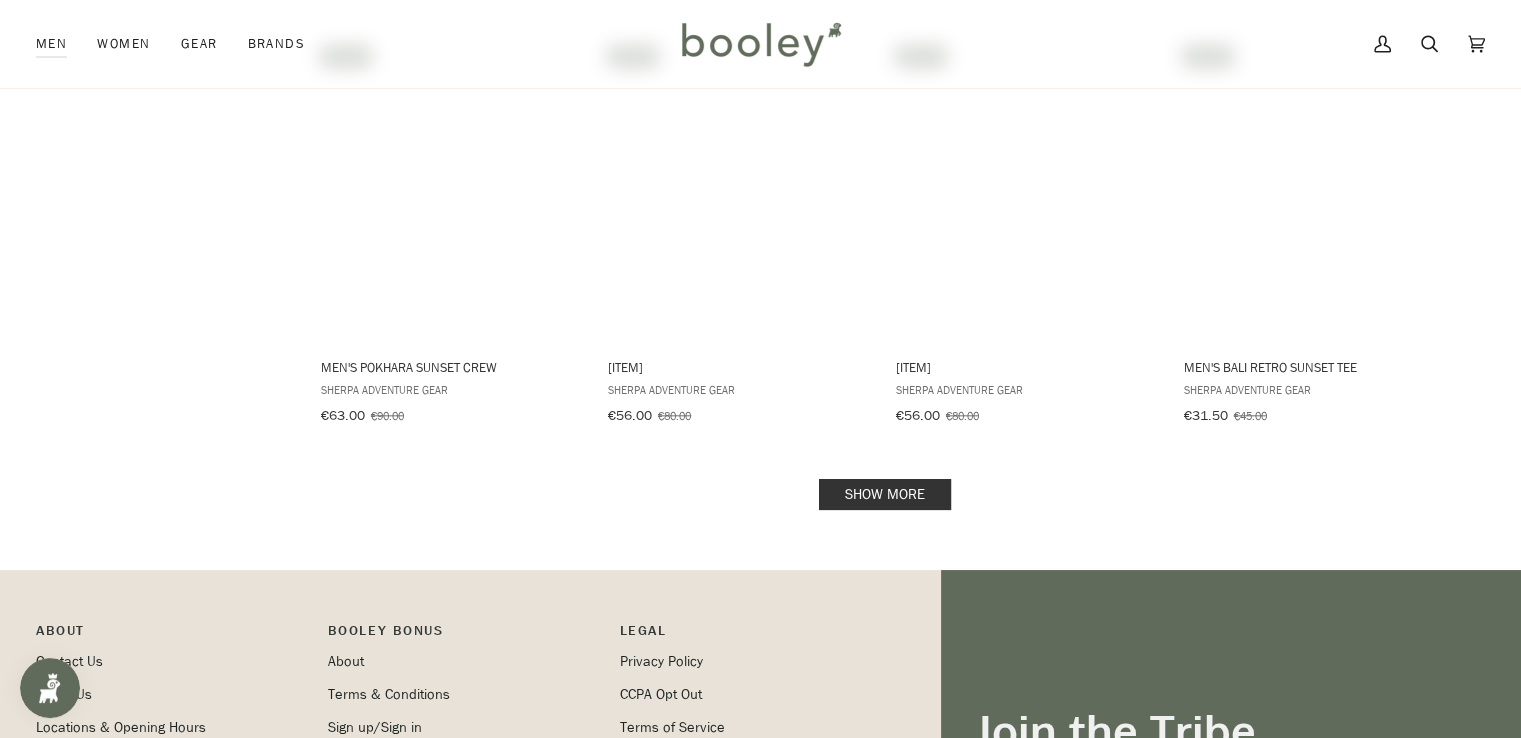 scroll, scrollTop: 2200, scrollLeft: 0, axis: vertical 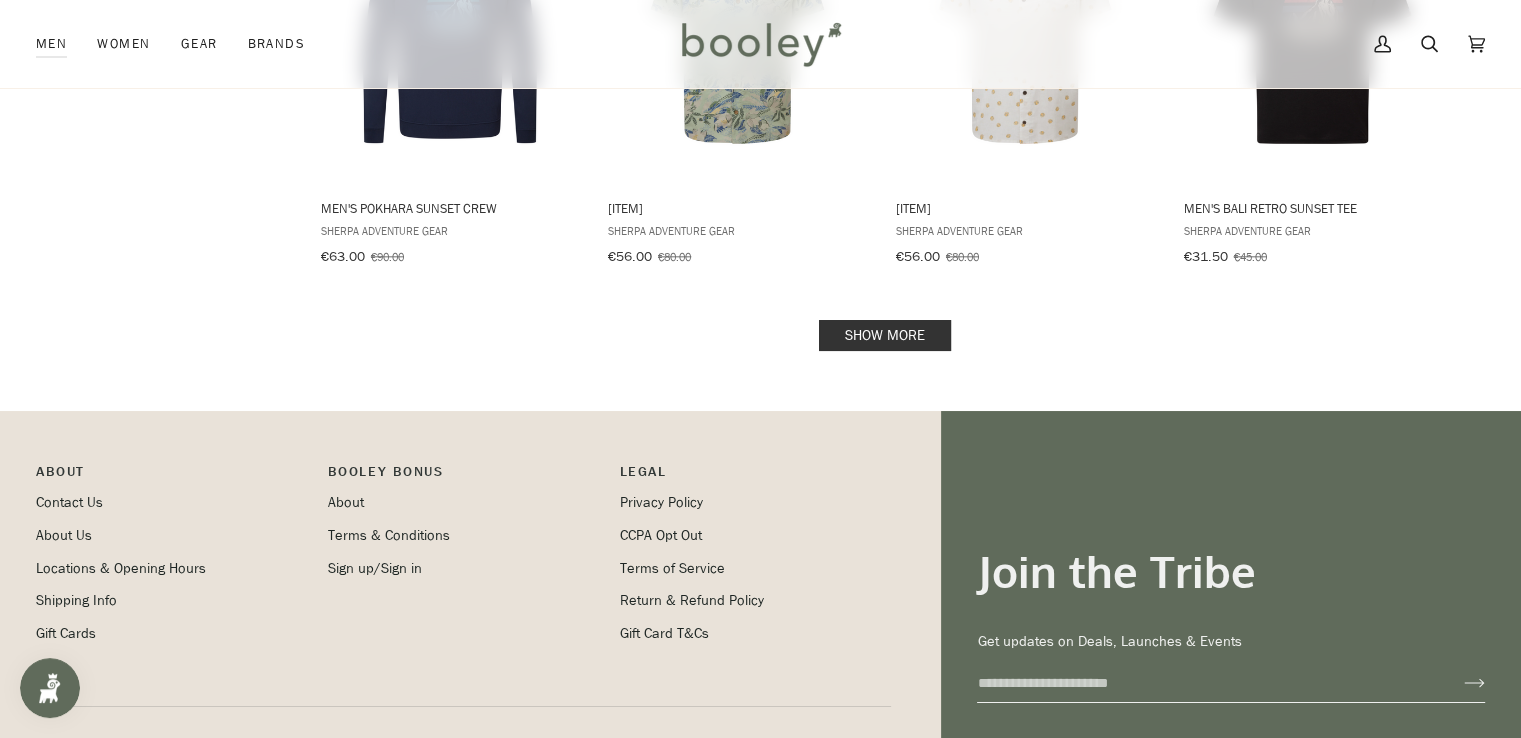 click on "Showing 683 results for "Men" Showing 683 results for "Men" Products 683 Date: New to Old Featured Title: A-Z Title: Z-A Date: New to Old Date: Old to New Price: Low to High Price: High to Low Discount: High to Low Bestselling Gender Men 683 Women 227 Category Boots 42 Shoes 30 Running Shoes 49 Sandals & Slides 16 Slippers 2 Socks 12 Footwear Accessories 10 Jackets 24 Waterproof Jackets 50 Softshells & Windbreakers 7 Gilets 5 Fleeces 25 Hoodies 7 Jumpers 4 T-Shirts 39 Shirts 12 Trousers 22 Waterproof Trousers 11 Shorts 15 Baselayers 17 Underwear 14 Hats & Headwear 117 Scarves & Neckwear 14 Gloves 17 Mittens 2 Sunglasses 45 Ski Goggles 4 Belts 7 Swimwear 28 Swim Accessories 2 Wetsuits 31 Size 4 5 6 7 8 9 10 11 12 13 14 L M S XL XS XXL Brand Alder 6 Altra 10 Arc'teryx 8 Arcade 6 Artilect 7 Barts 40 Berghaus 3 Black Diamond 8 BLOC 10 Buff 19 Columbia 83 DYNAFIT 1 Extremities 7 31 5 9 8" at bounding box center (761, -789) 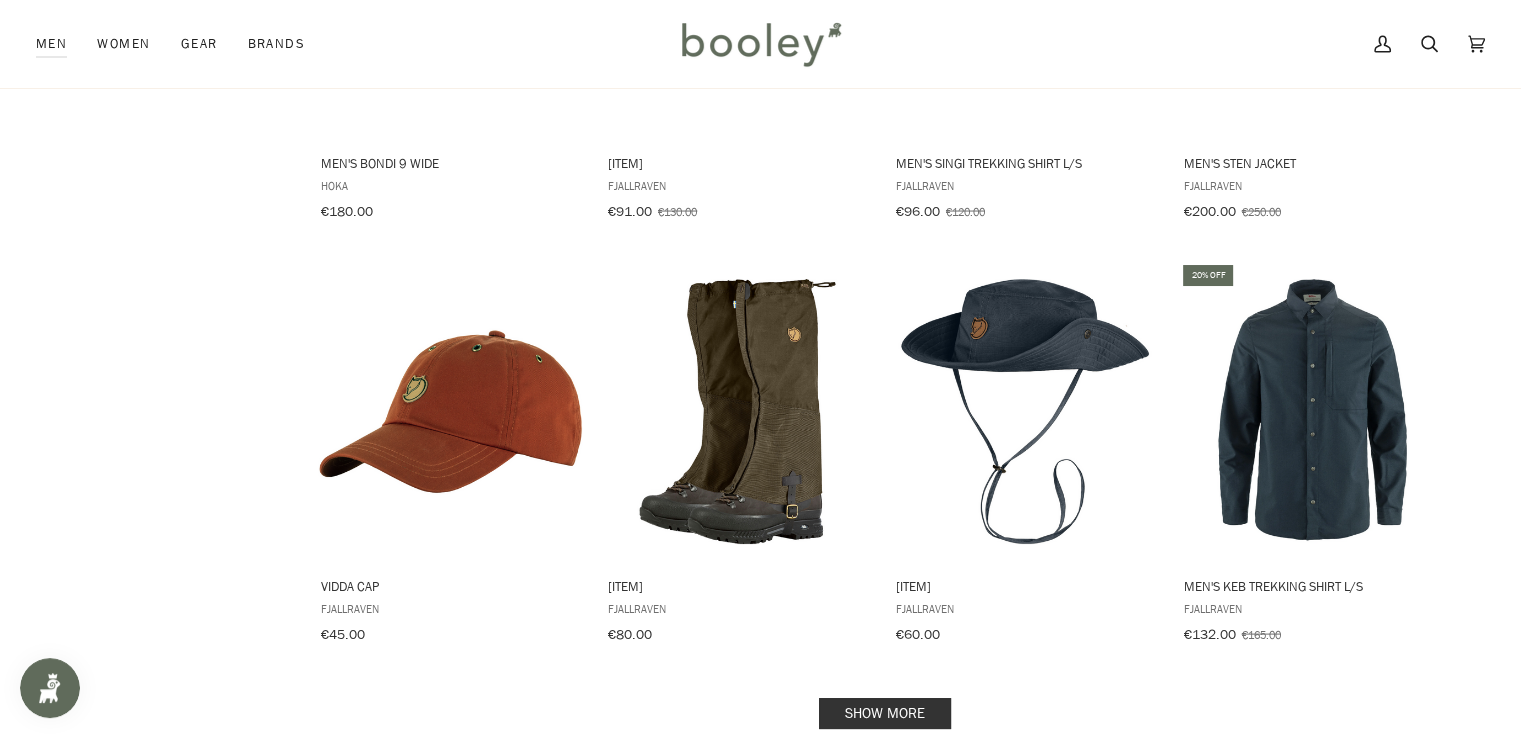 scroll, scrollTop: 4100, scrollLeft: 0, axis: vertical 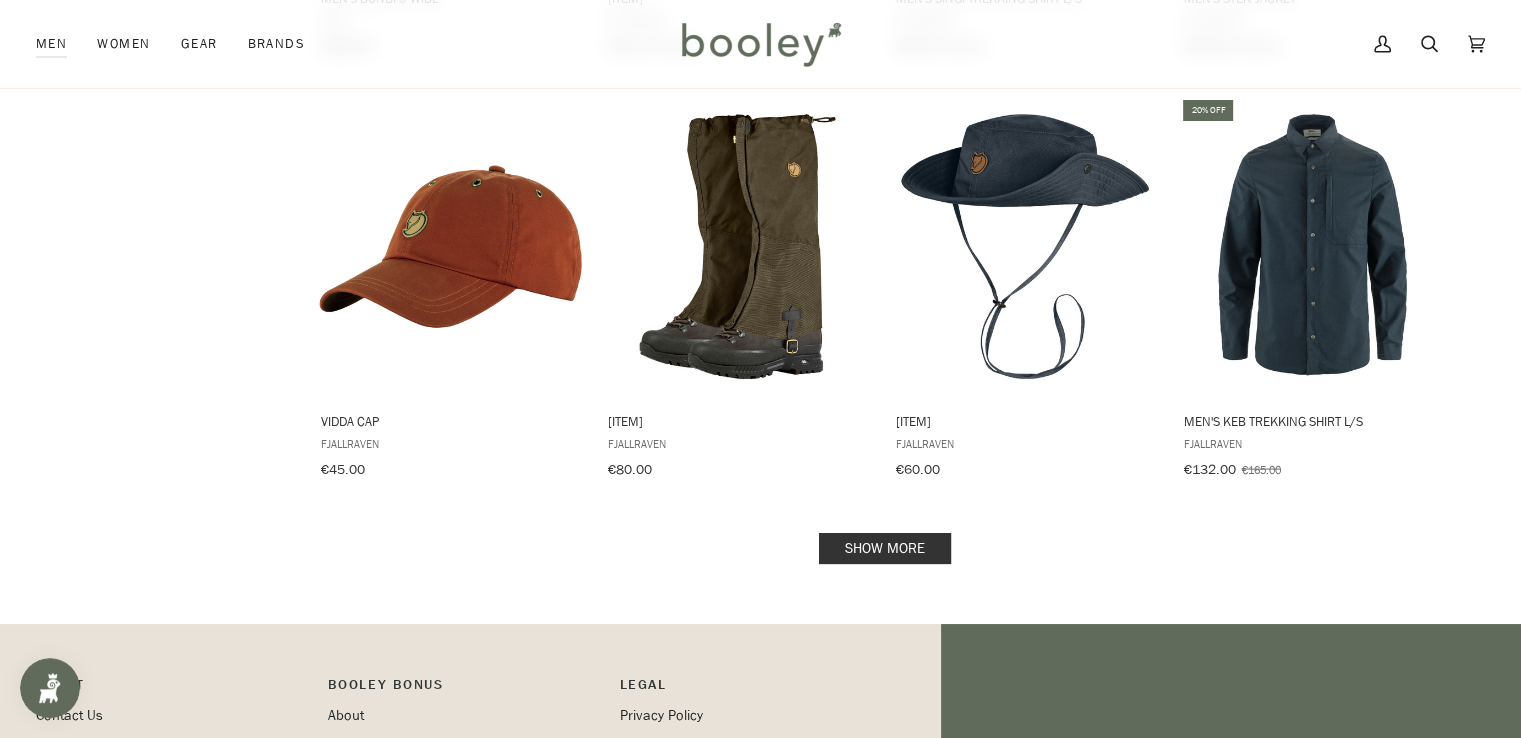 click on "Show more" at bounding box center [885, 548] 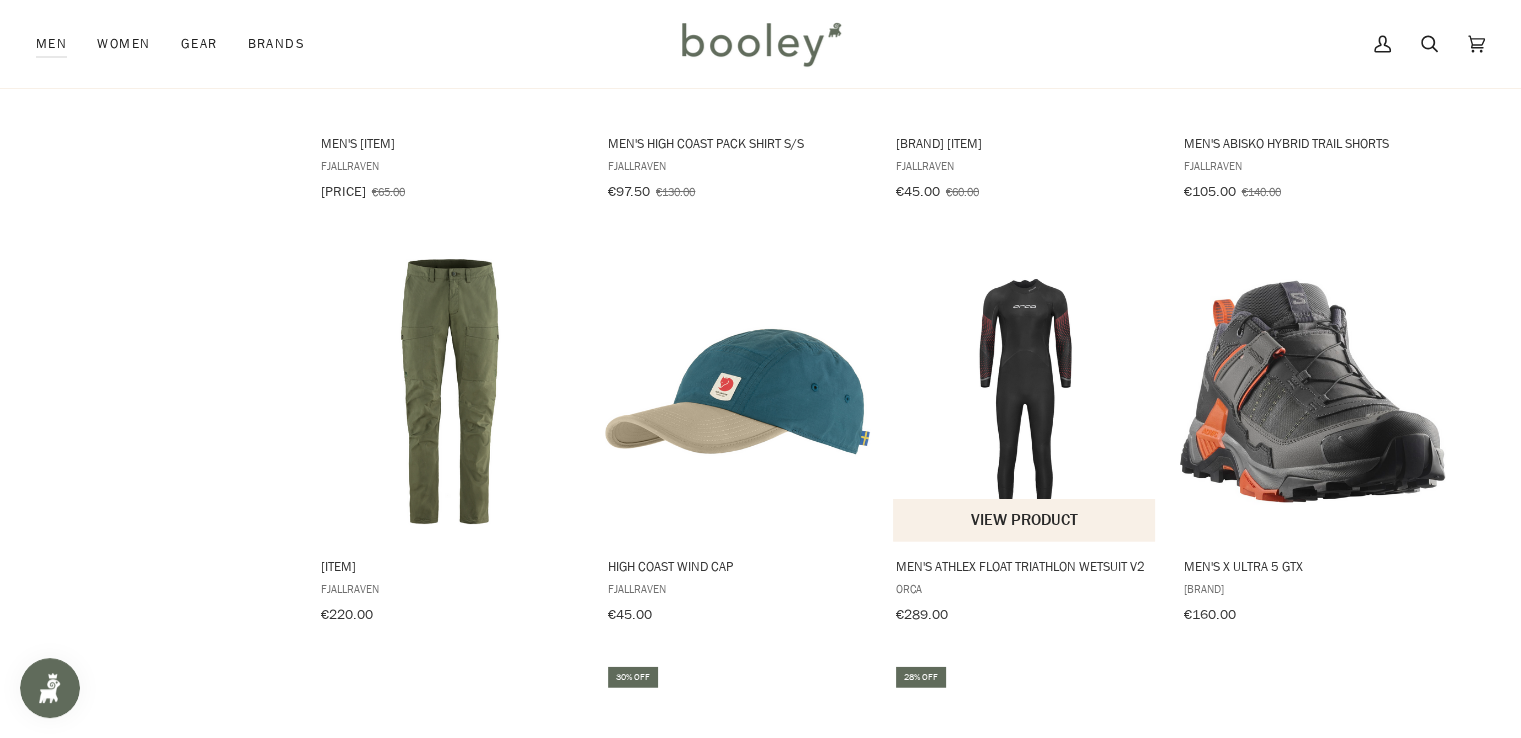 scroll, scrollTop: 5200, scrollLeft: 0, axis: vertical 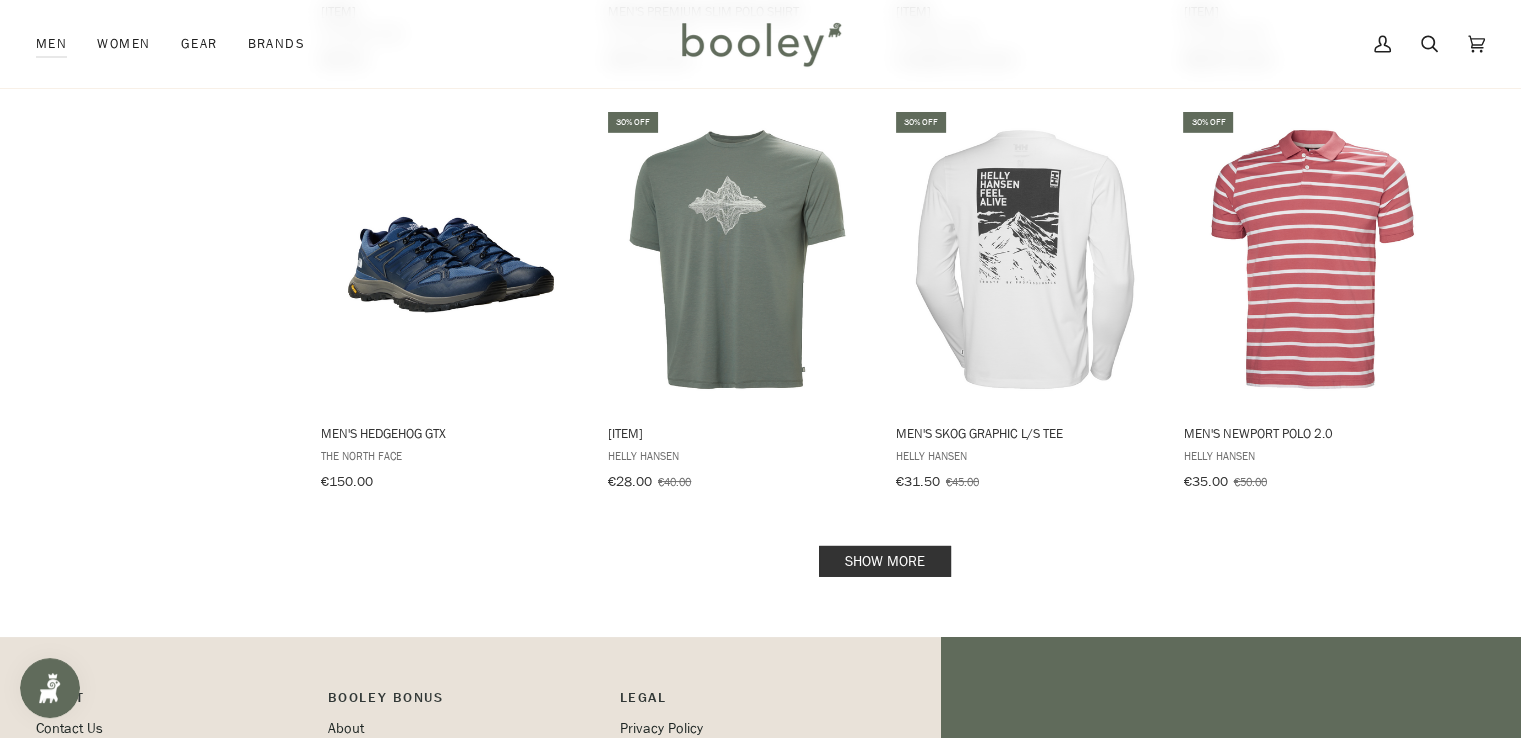 click on "Show more" at bounding box center (885, 561) 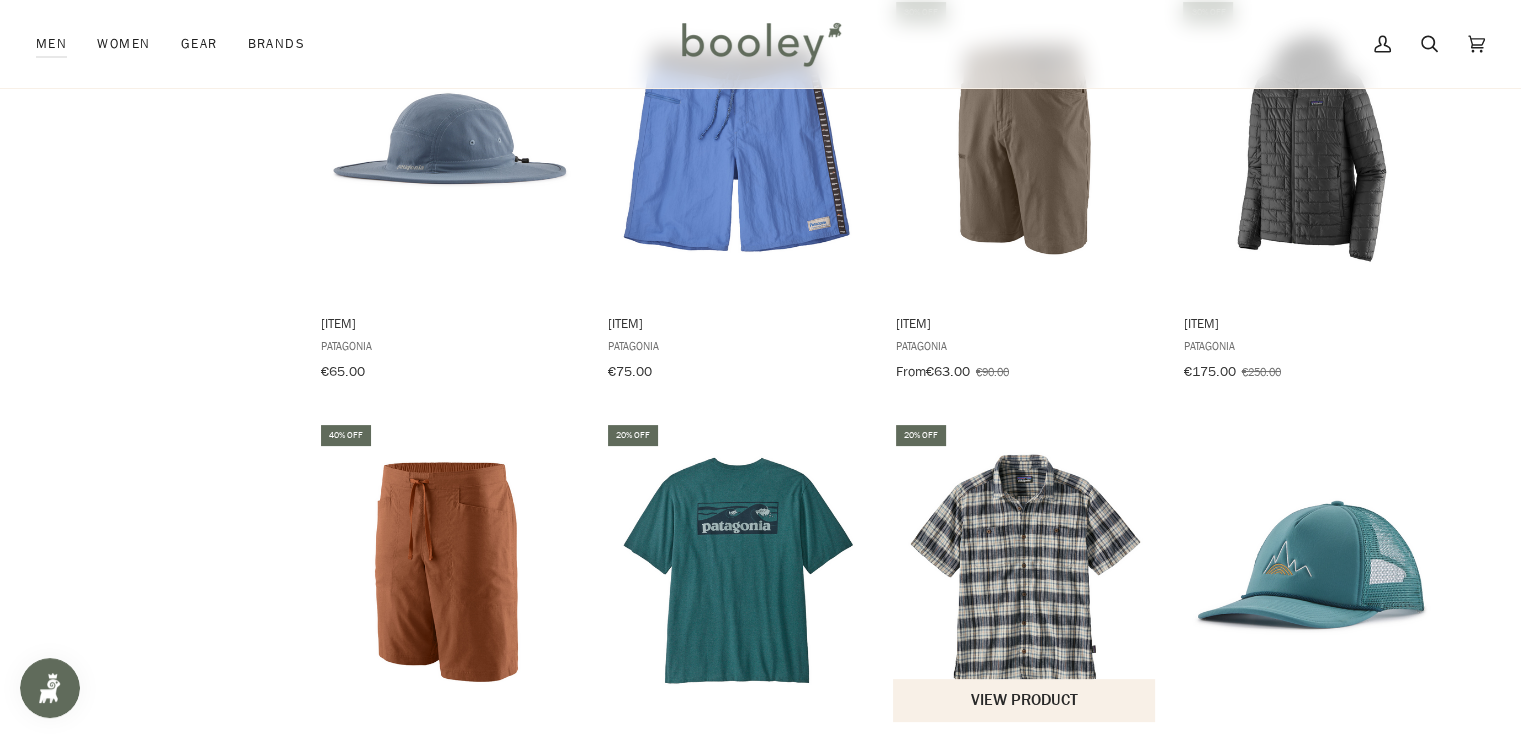 scroll, scrollTop: 8400, scrollLeft: 0, axis: vertical 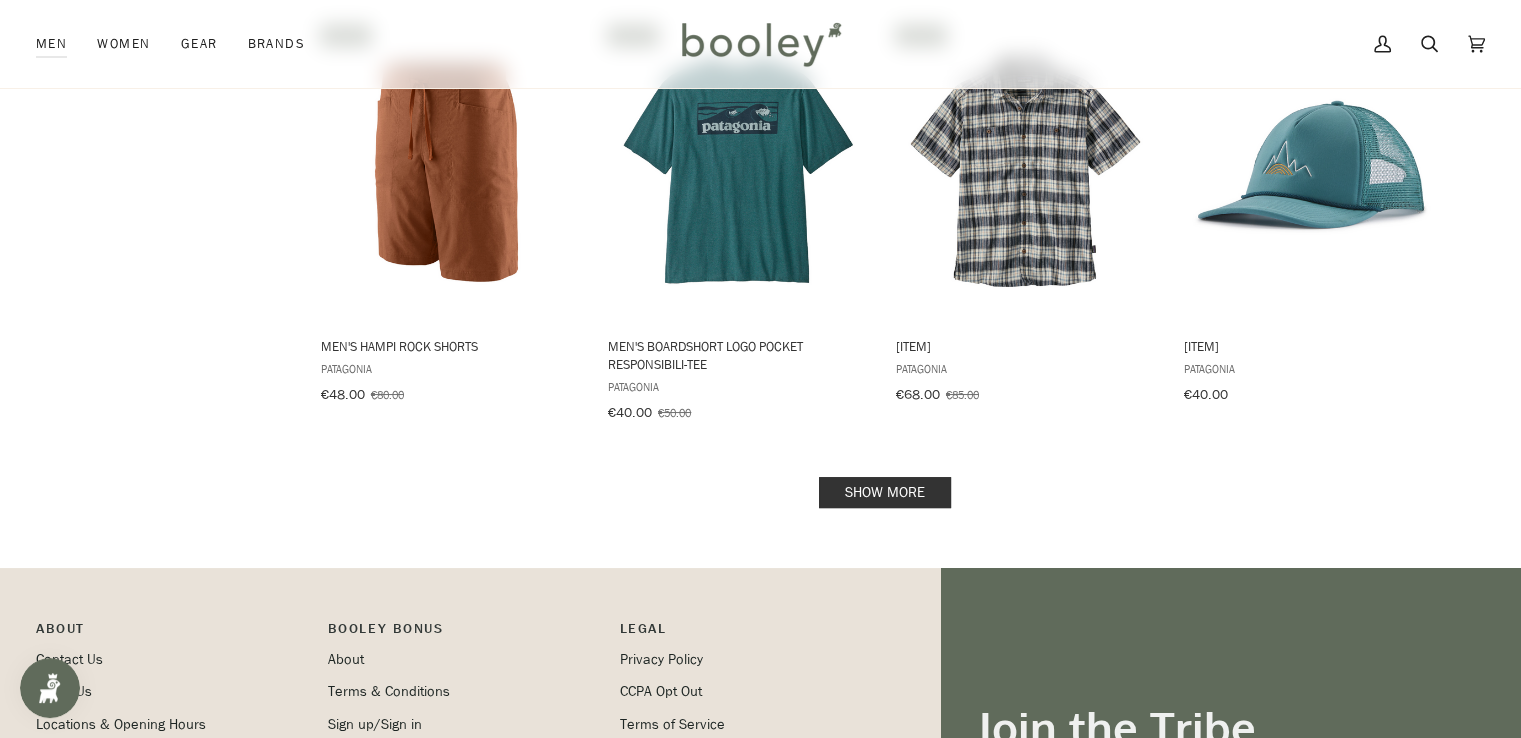 click on "Show more" at bounding box center [885, 492] 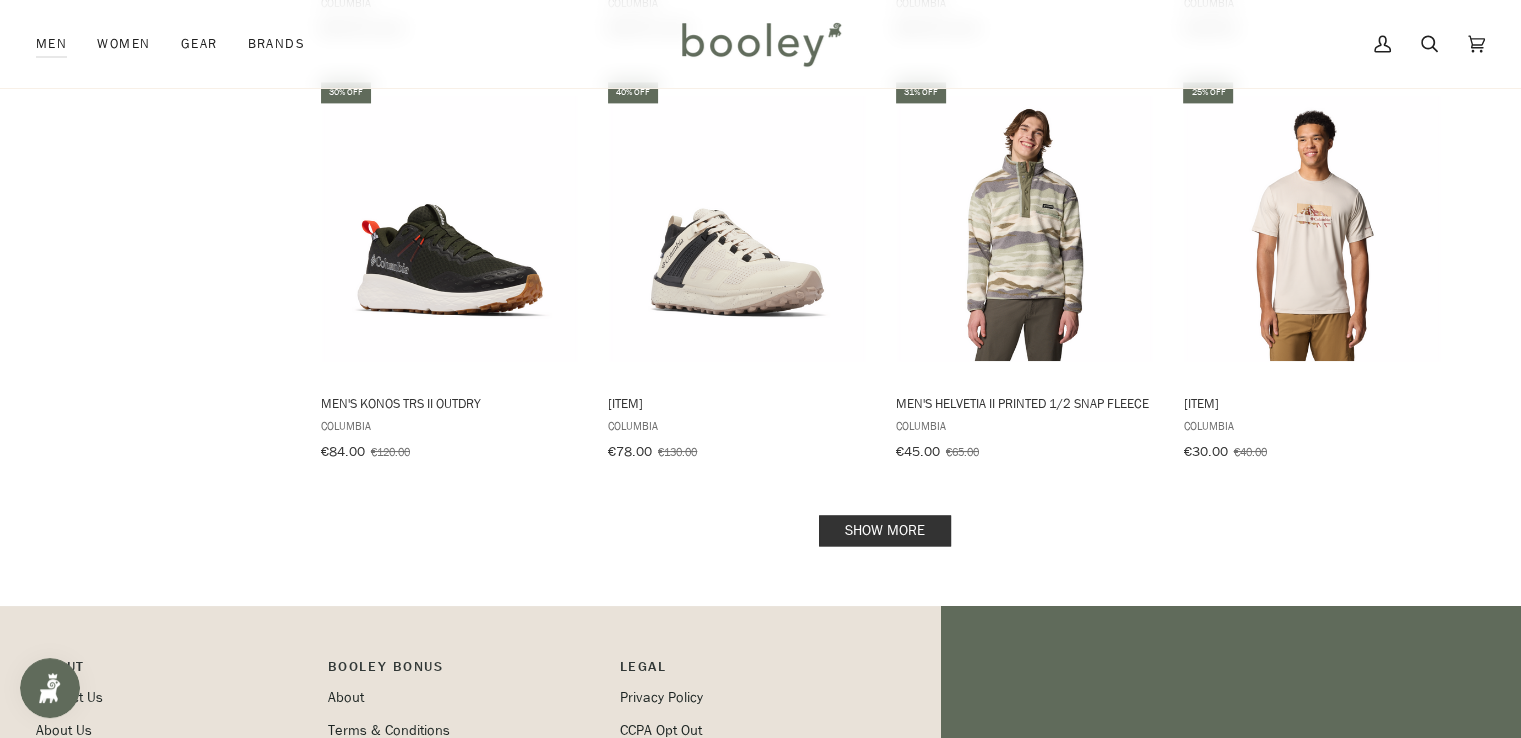 scroll, scrollTop: 10400, scrollLeft: 0, axis: vertical 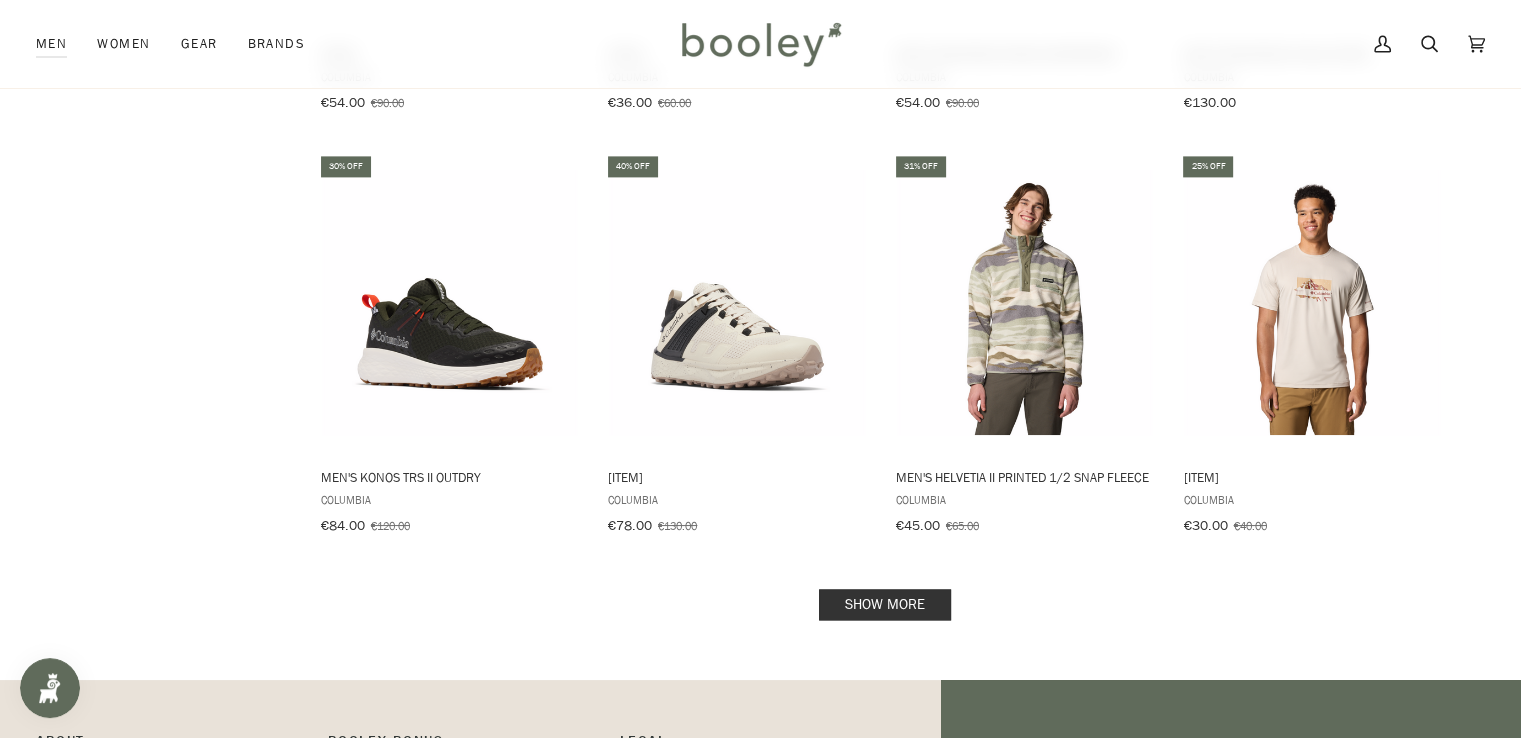 click on "Show more" at bounding box center (885, 604) 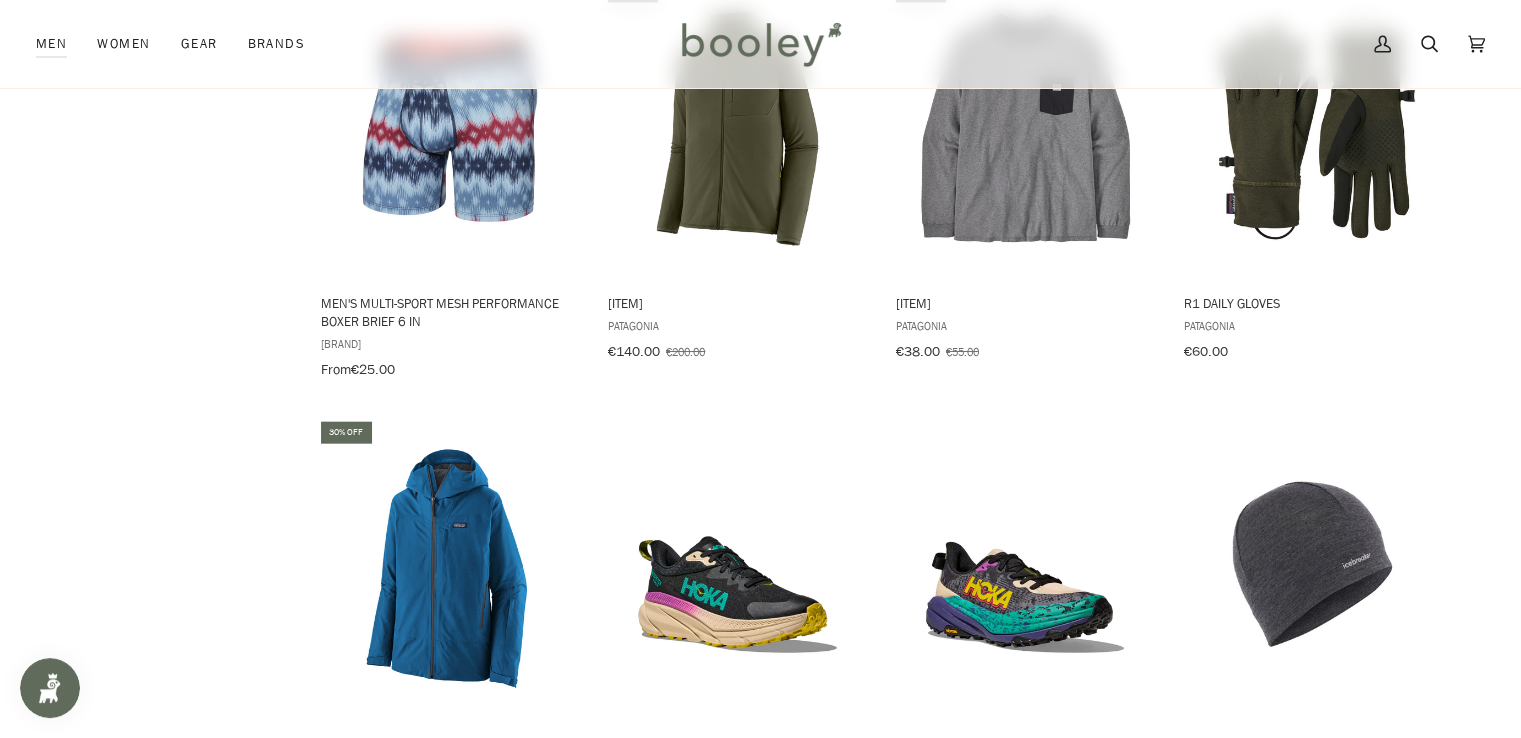 scroll, scrollTop: 12800, scrollLeft: 0, axis: vertical 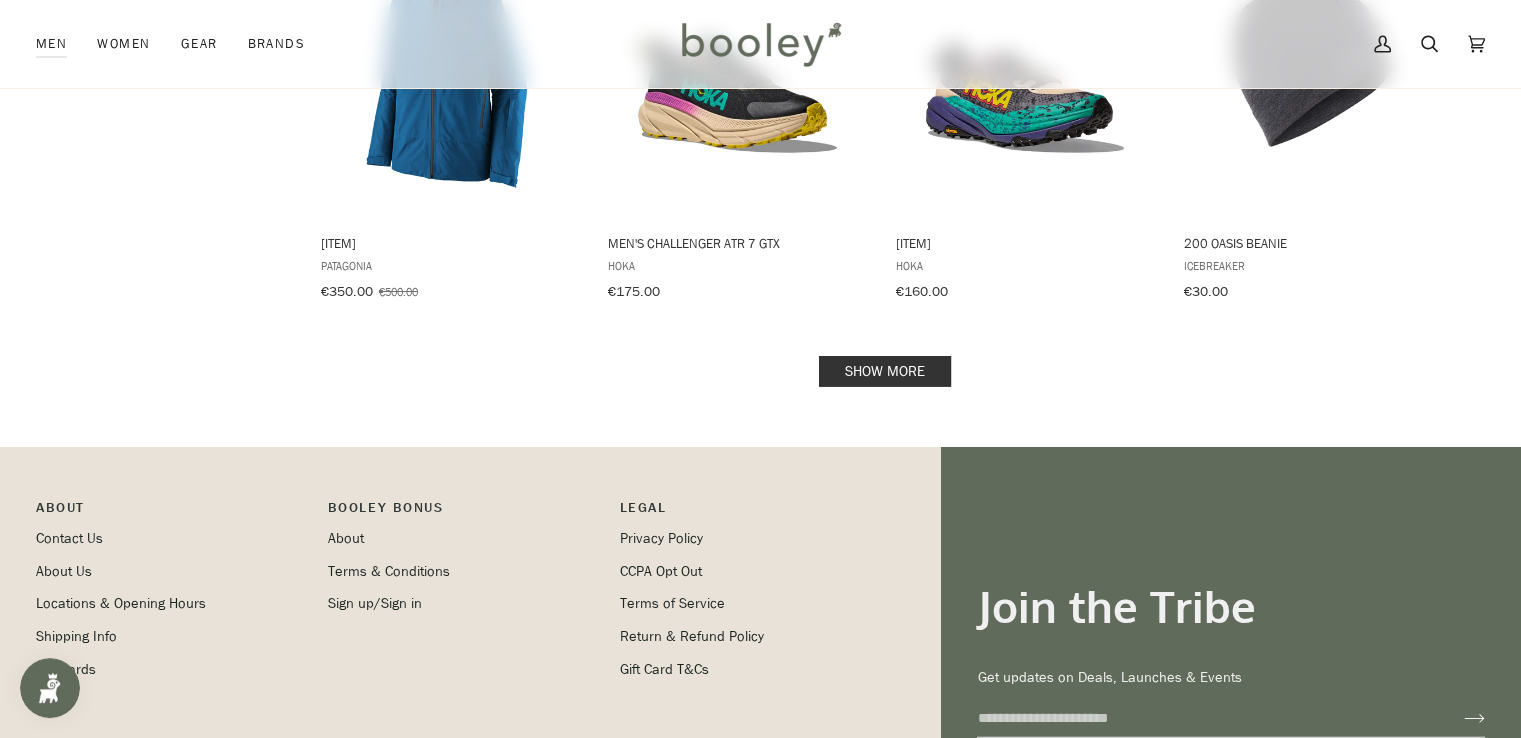 click on "Show more" at bounding box center [885, 371] 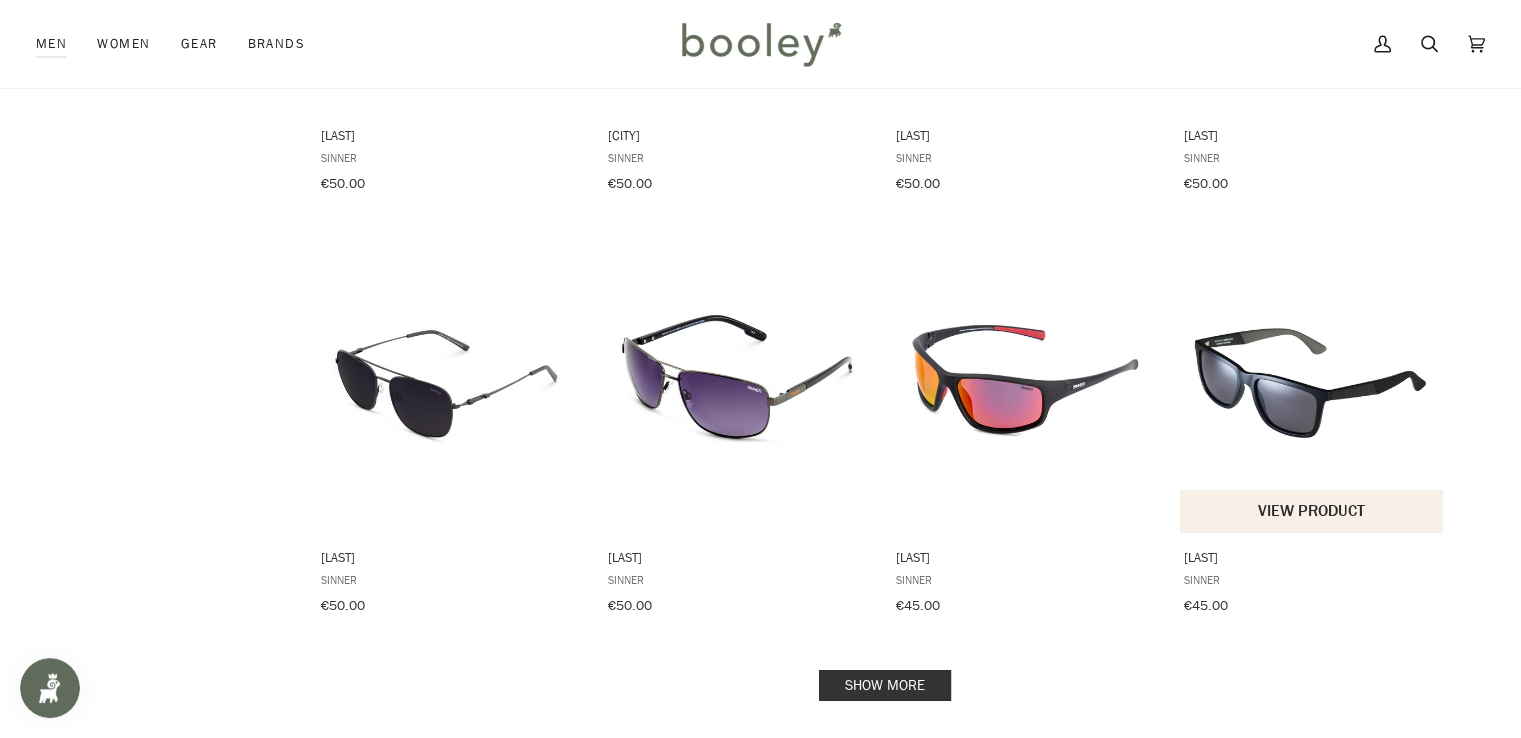 scroll, scrollTop: 14600, scrollLeft: 0, axis: vertical 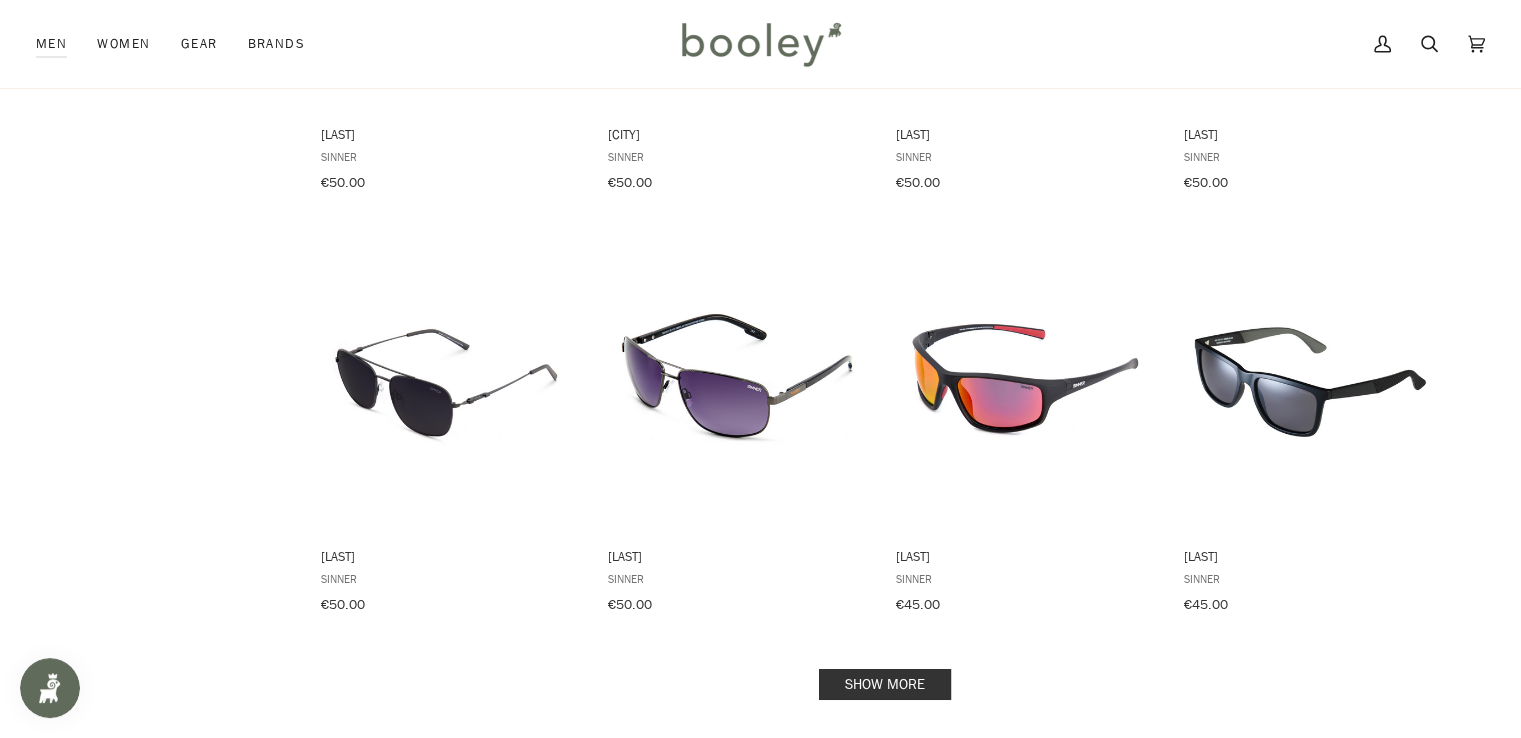 click on "Show more" at bounding box center [885, 684] 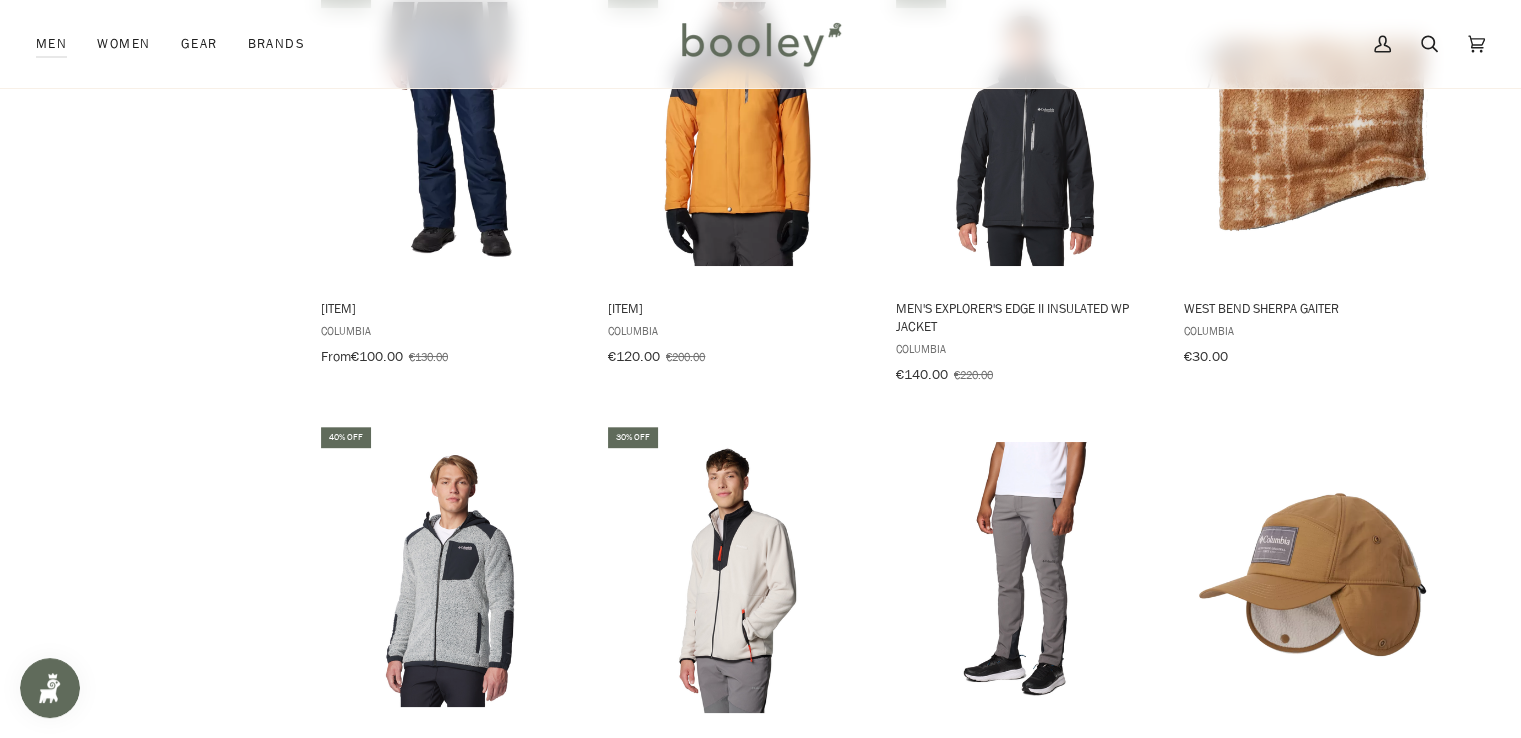 scroll, scrollTop: 16300, scrollLeft: 0, axis: vertical 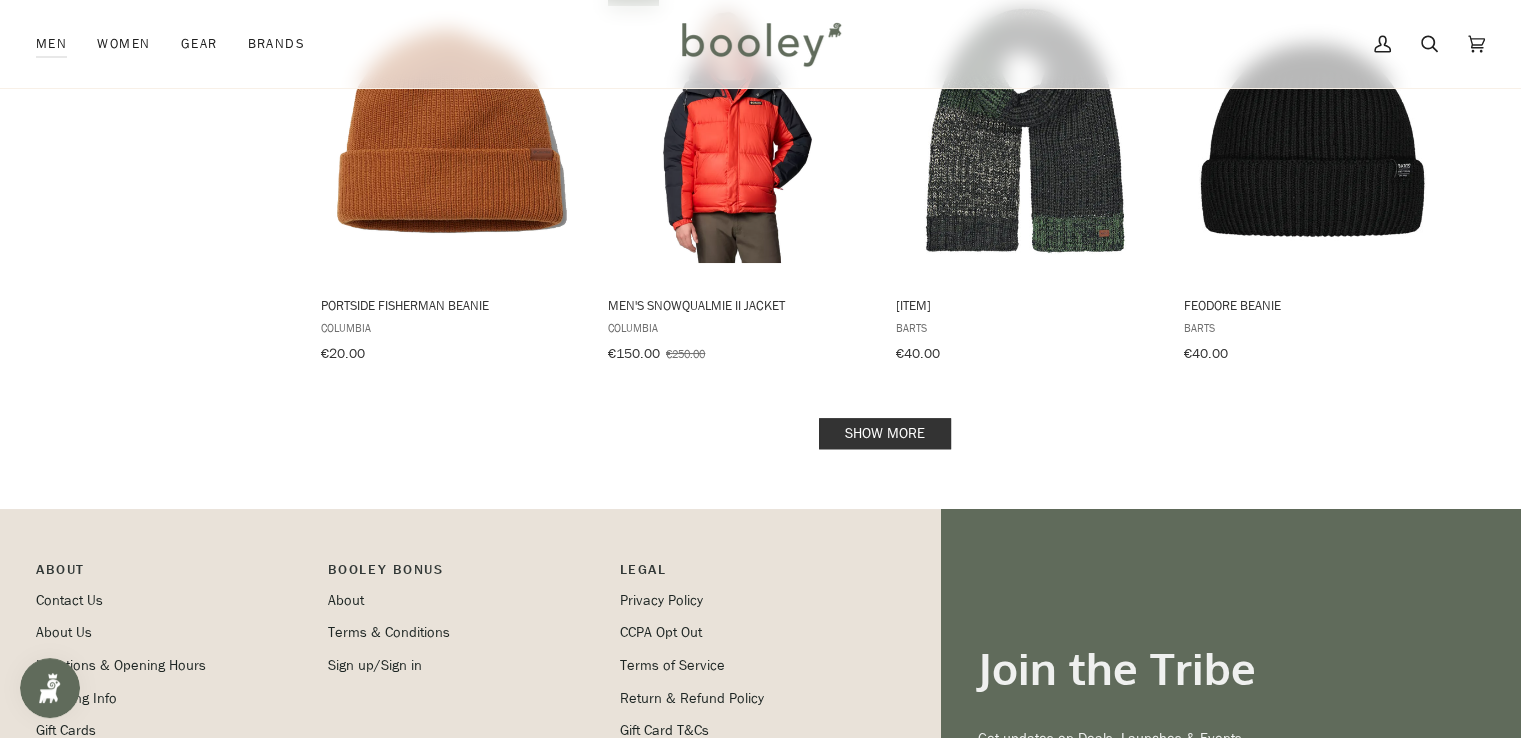 click on "Show more" at bounding box center [885, 433] 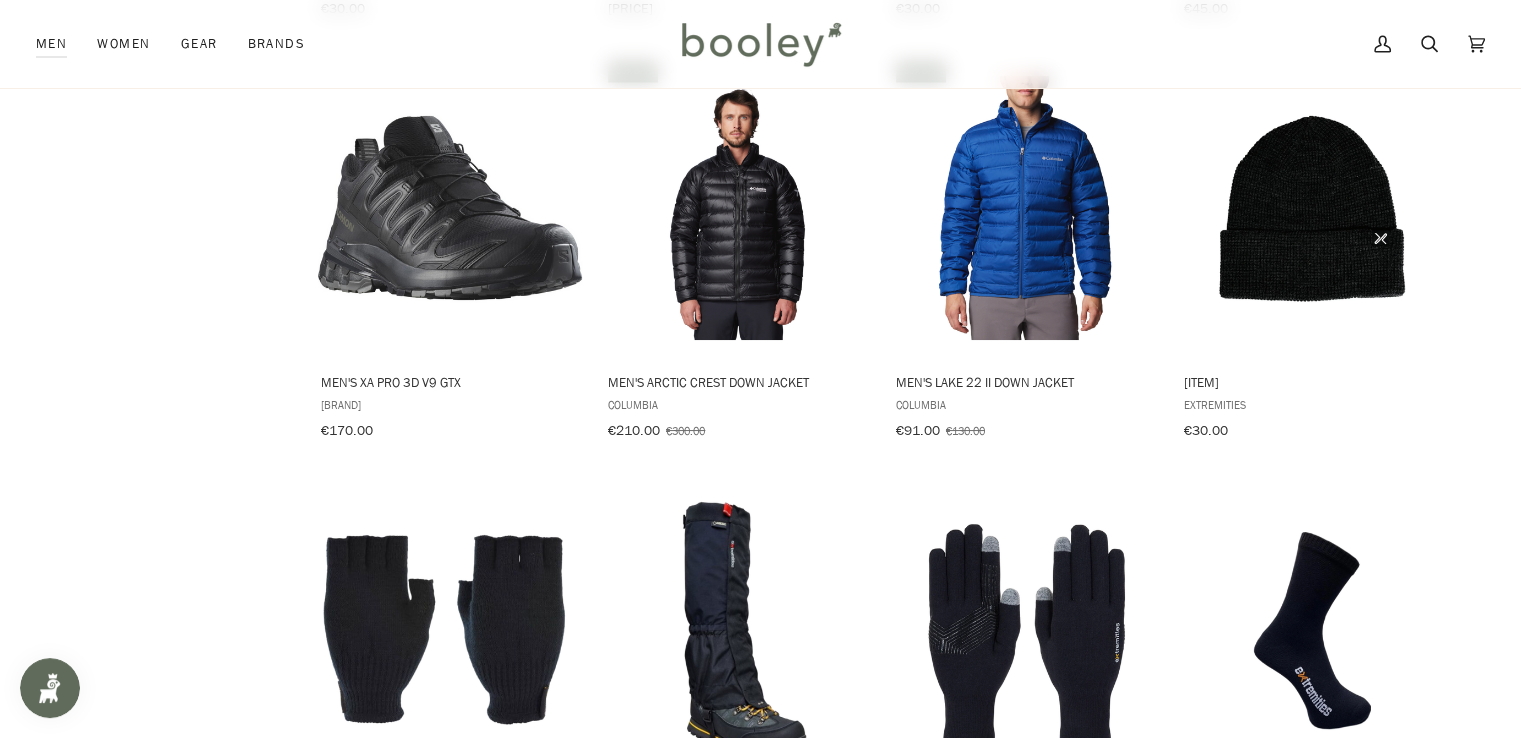 scroll, scrollTop: 18900, scrollLeft: 0, axis: vertical 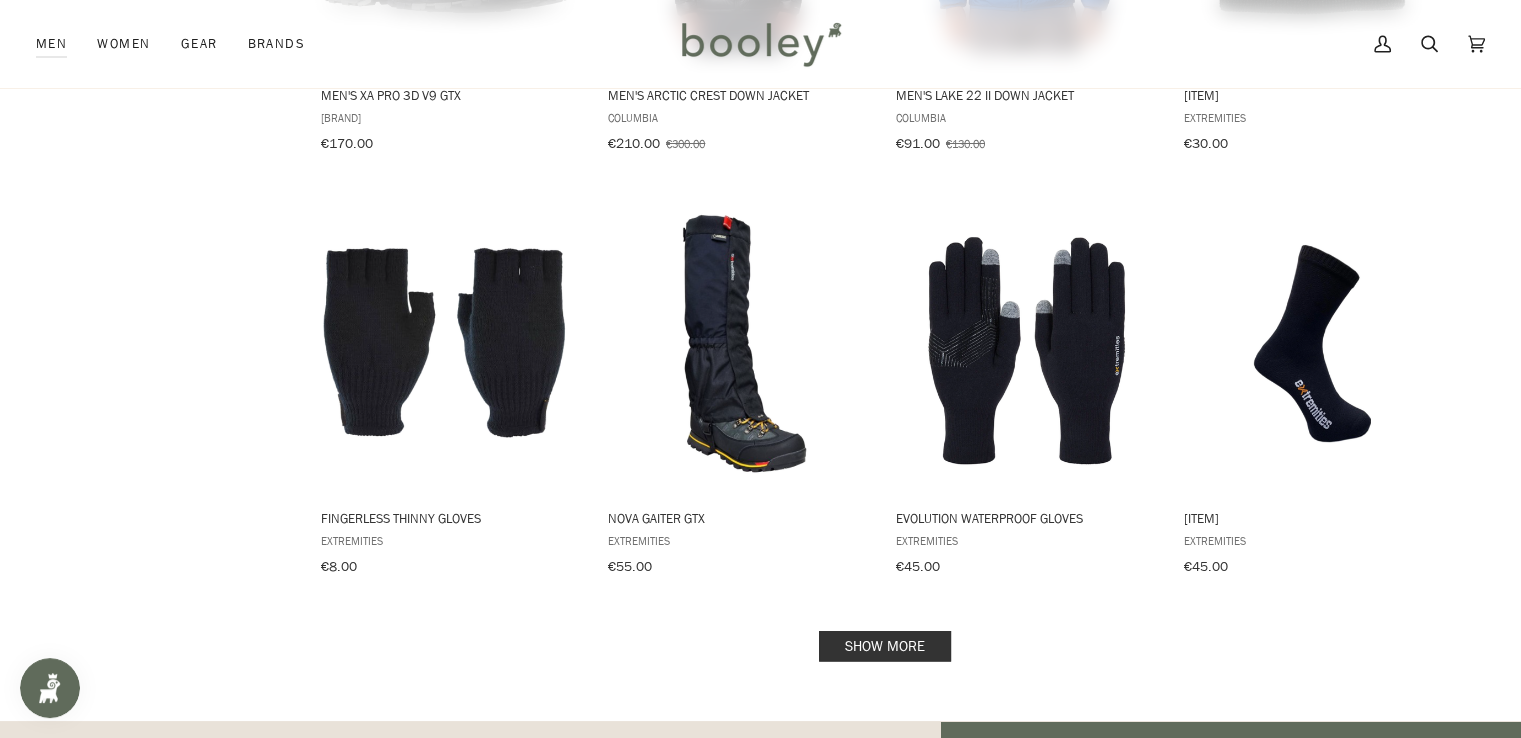 click on "Show more" at bounding box center [885, 645] 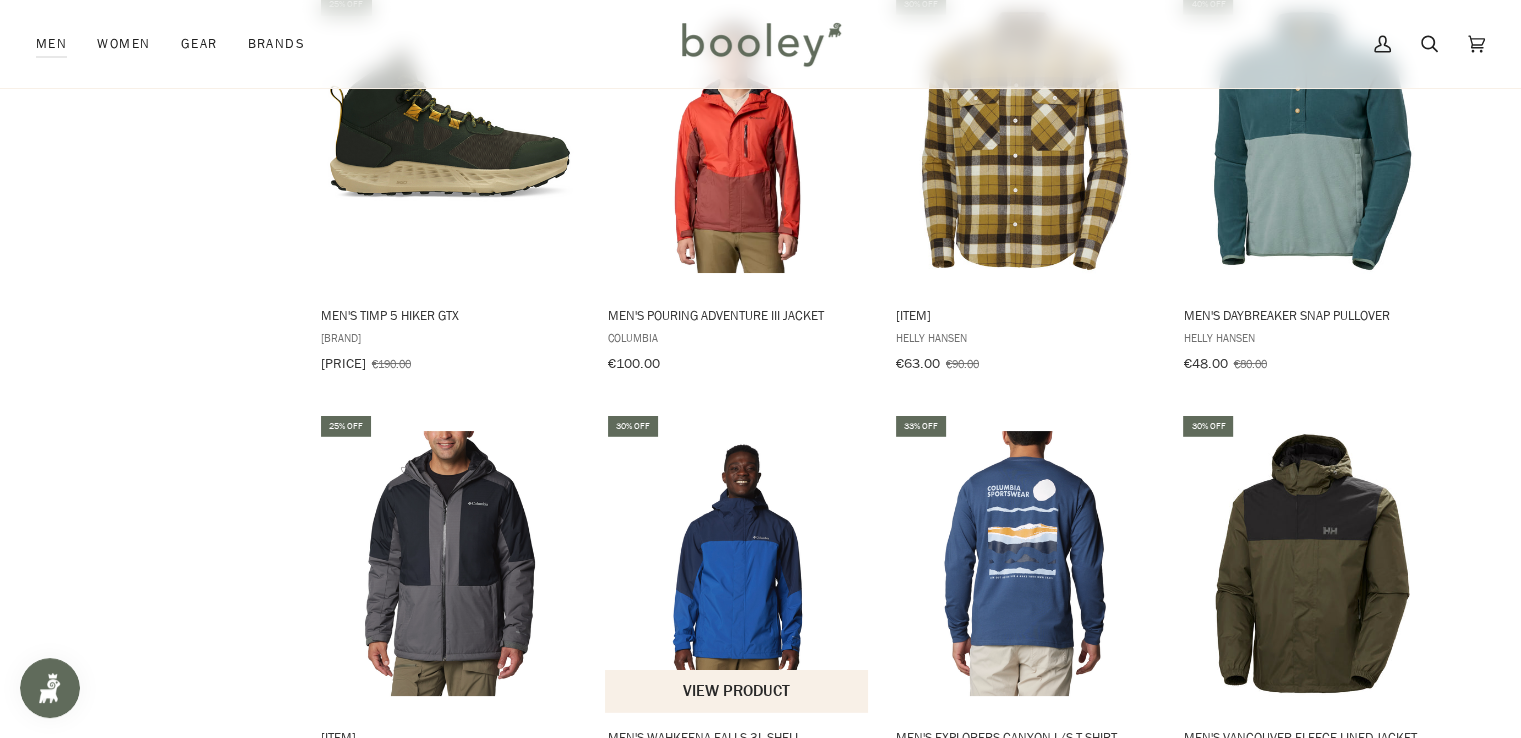 scroll, scrollTop: 21000, scrollLeft: 0, axis: vertical 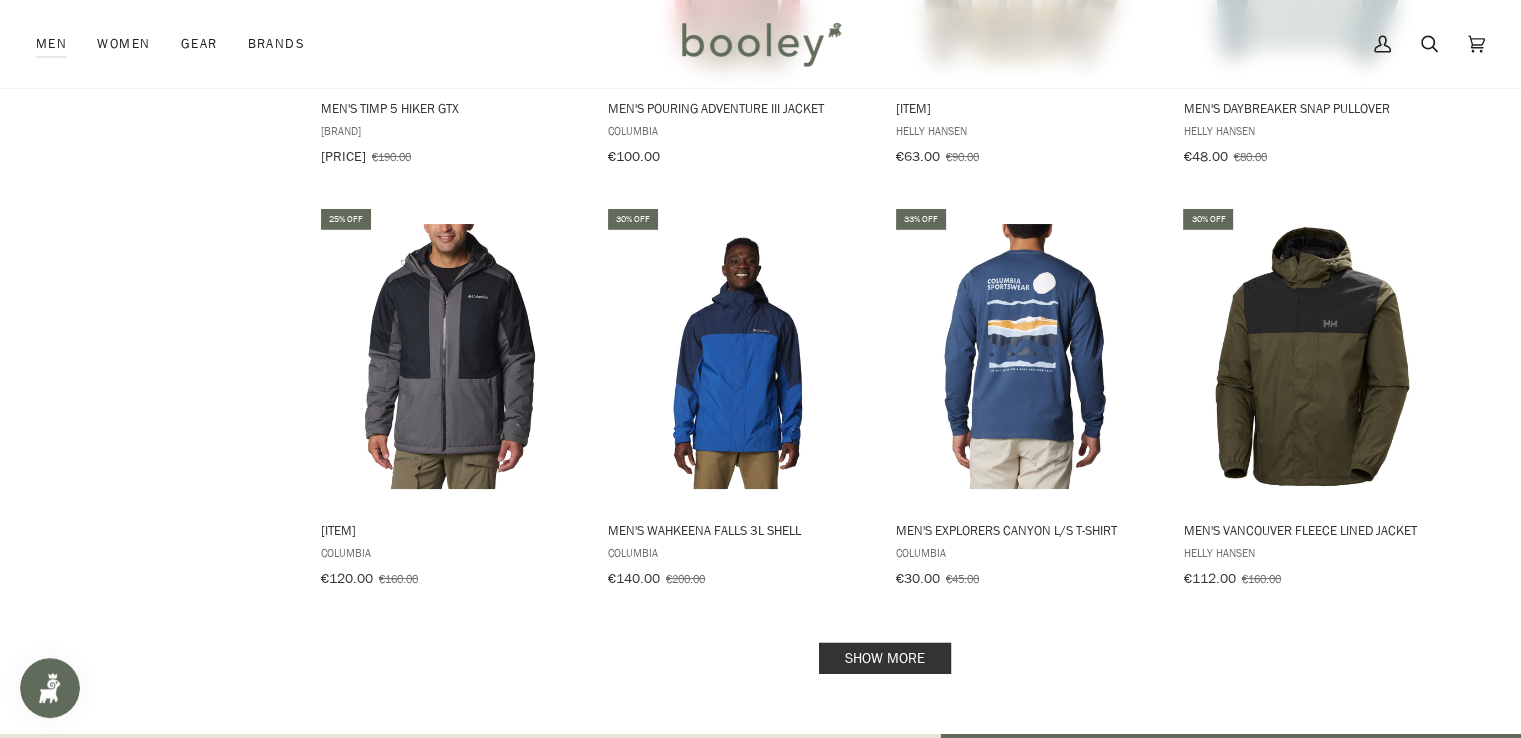 click on "Show more" at bounding box center [885, 658] 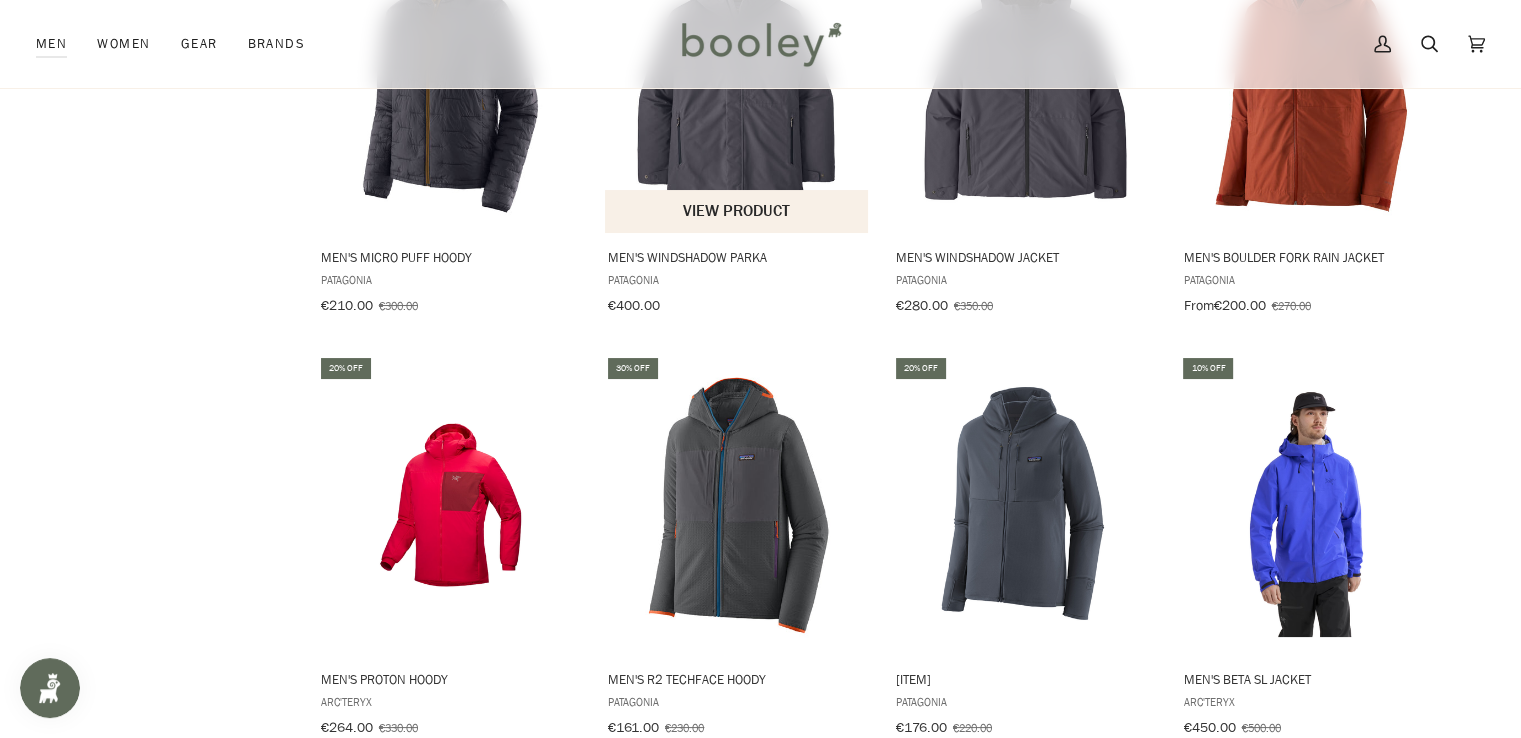 scroll, scrollTop: 23100, scrollLeft: 0, axis: vertical 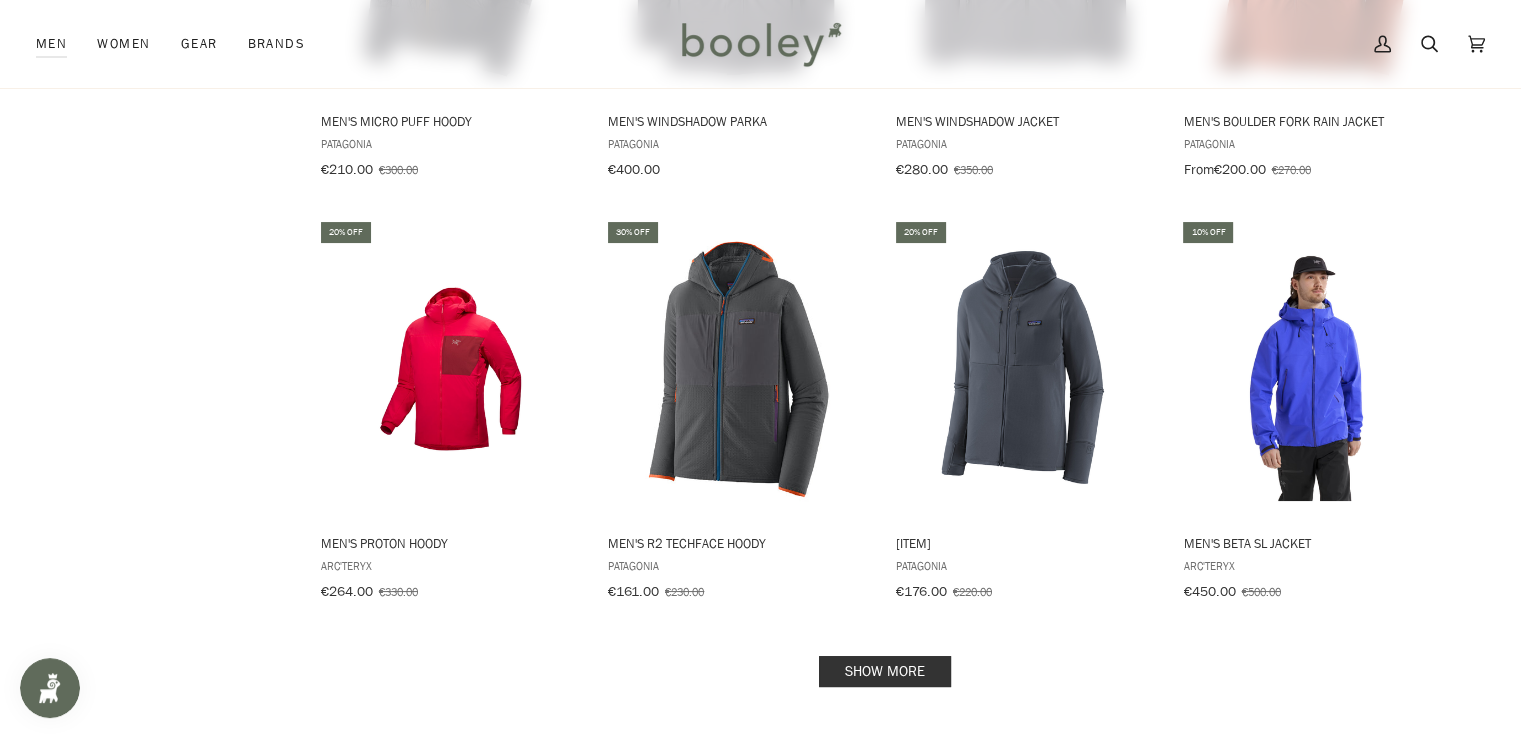 click on "Showing 683 results for "Men" Showing 683 results for "Men" Products 683 Date: New to Old Featured Title: A-Z Title: Z-A Date: New to Old Date: Old to New Price: Low to High Price: High to Low Discount: High to Low Bestselling Gender Men 683 Women 227 Category Boots 42 Shoes 30 Running Shoes 49 Sandals & Slides 16 Slippers 2 Socks 12 Footwear Accessories 10 Jackets 24 Waterproof Jackets 50 Softshells & Windbreakers 7 Gilets 5 Fleeces 25 Hoodies 7 Jumpers 4 T-Shirts 39 Shirts 12 Trousers 22 Waterproof Trousers 11 Shorts 15 Baselayers 17 Underwear 14 Hats & Headwear 117 Scarves & Neckwear 14 Gloves 17 Mittens 2 Sunglasses 45 Ski Goggles 4 Belts 7 Swimwear 28 Swim Accessories 2 Wetsuits 31 Size 4 5 6 7 8 9 10 11 12 13 14 L M S XL XS XXL Brand Alder 6 Altra 10 Arc'teryx 8 Arcade 6 Artilect 7 Barts 40 Berghaus 3 Black Diamond 8 BLOC 10 Buff 19 Columbia 83 DYNAFIT 1 Extremities 7 31 5 9 8" at bounding box center (761, -11056) 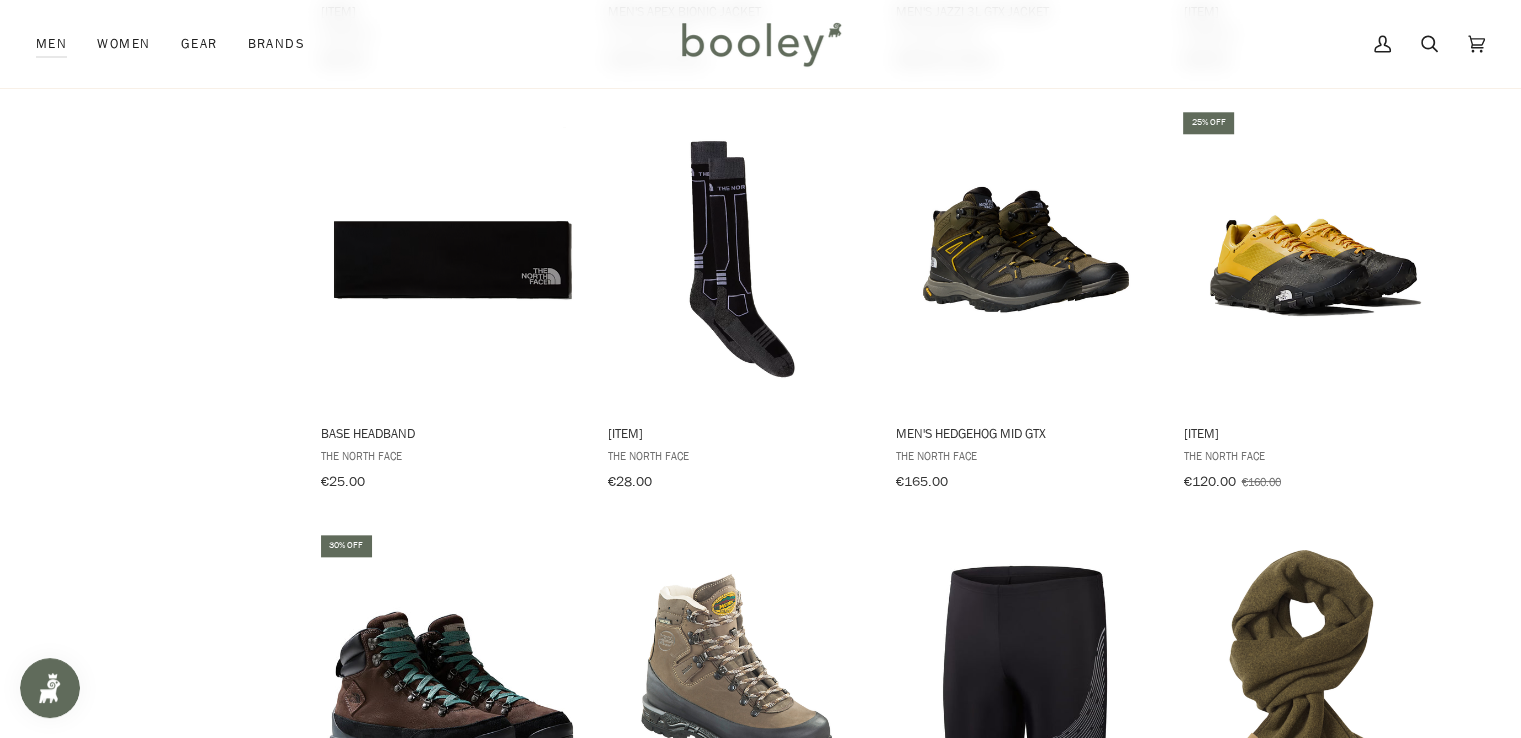 scroll, scrollTop: 25400, scrollLeft: 0, axis: vertical 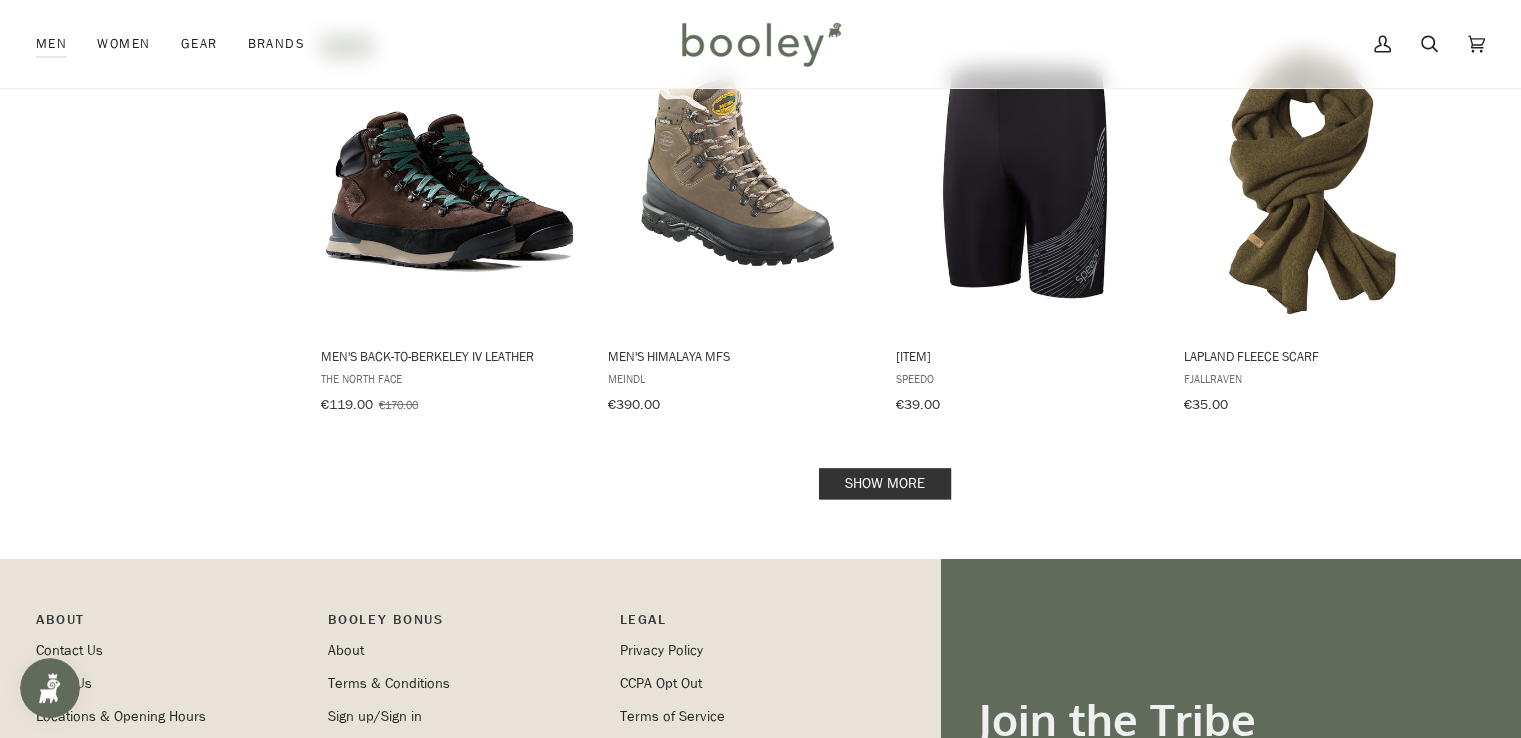 click on "Show more" at bounding box center [885, 483] 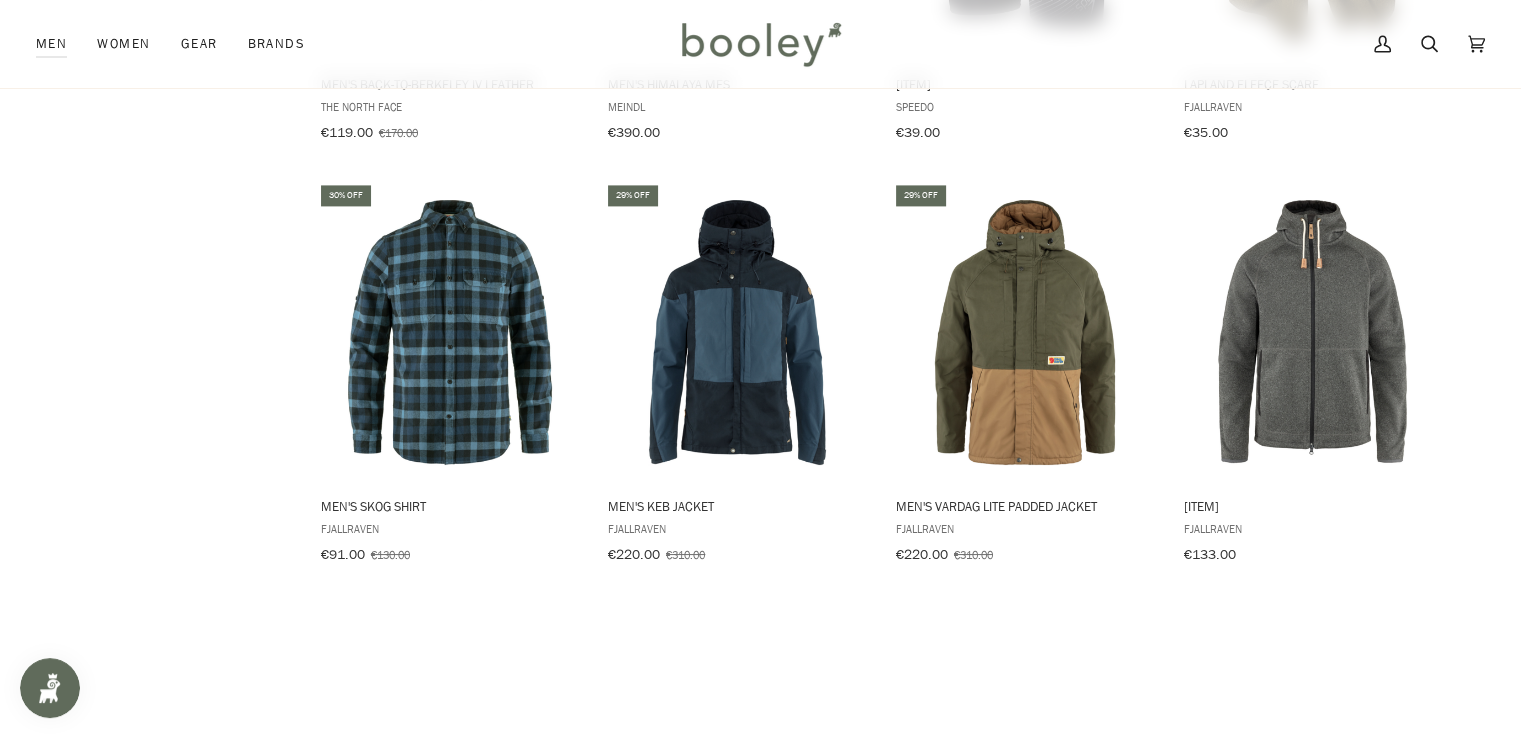 scroll, scrollTop: 25600, scrollLeft: 0, axis: vertical 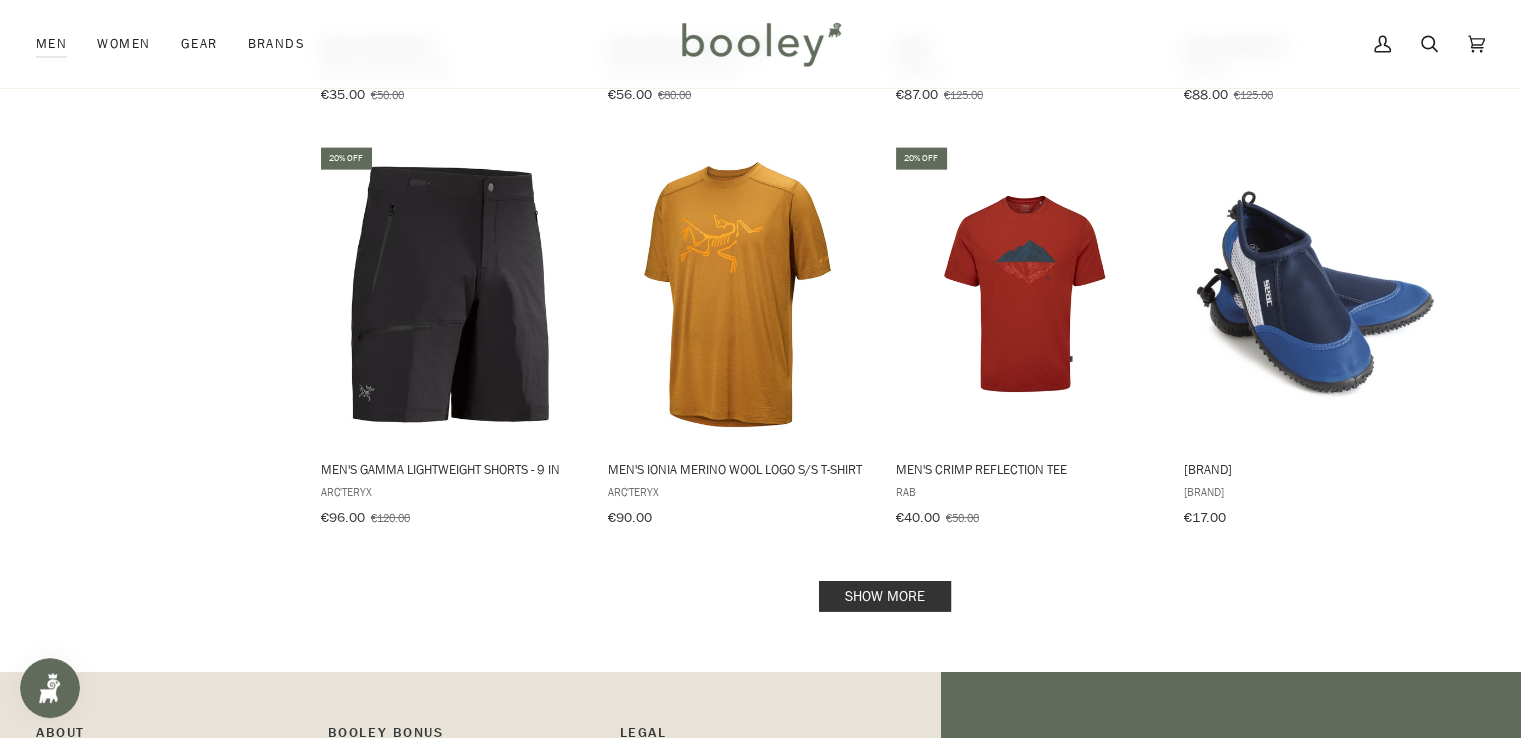 click on "Showing 683 results for "Men" Showing 683 results for "Men" Products 683 Date: New to Old Featured Title: A-Z Title: Z-A Date: New to Old Date: Old to New Price: Low to High Price: High to Low Discount: High to Low Bestselling Gender Men 683 Women 227 Category Boots 42 Shoes 30 Running Shoes 49 Sandals & Slides 16 Slippers 2 Socks 12 Footwear Accessories 10 Jackets 24 Waterproof Jackets 50 Softshells & Windbreakers 7 Gilets 5 Fleeces 25 Hoodies 7 Jumpers 4 T-Shirts 39 Shirts 12 Trousers 22 Waterproof Trousers 11 Shorts 15 Baselayers 17 Underwear 14 Hats & Headwear 117 Scarves & Neckwear 14 Gloves 17 Mittens 2 Sunglasses 45 Ski Goggles 4 Belts 7 Swimwear 28 Swim Accessories 2 Wetsuits 31 Size 4 5 6 7 8 9 10 11 12 13 14 L M S XL XS XXL Brand Alder 6 Altra 10 Arc'teryx 8 Arcade 6 Artilect 7 Barts 40 Berghaus 3 Black Diamond 8 BLOC 10 Buff 19 Columbia 83 DYNAFIT 1 Extremities 7 31 5 9 8" at bounding box center [761, -13243] 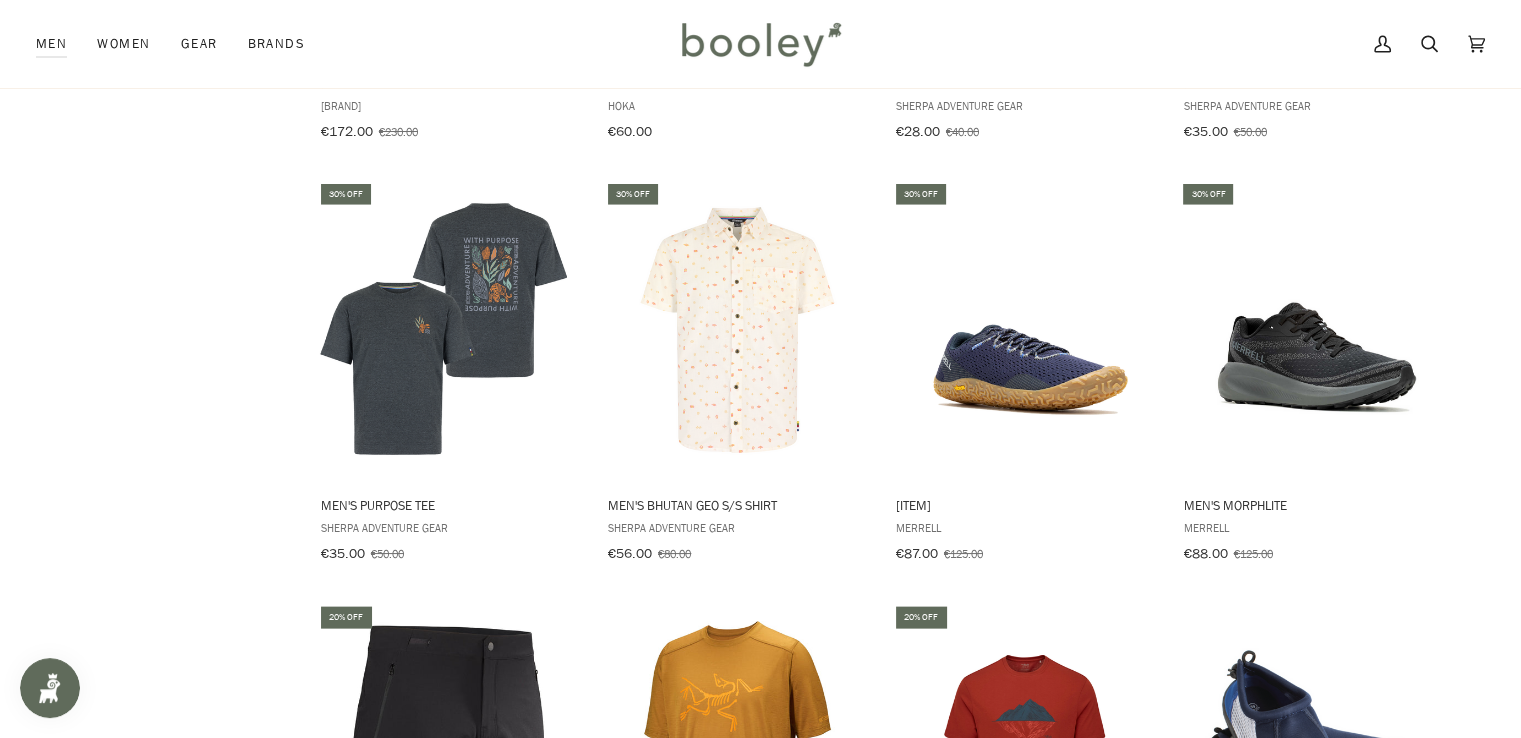 scroll, scrollTop: 26900, scrollLeft: 0, axis: vertical 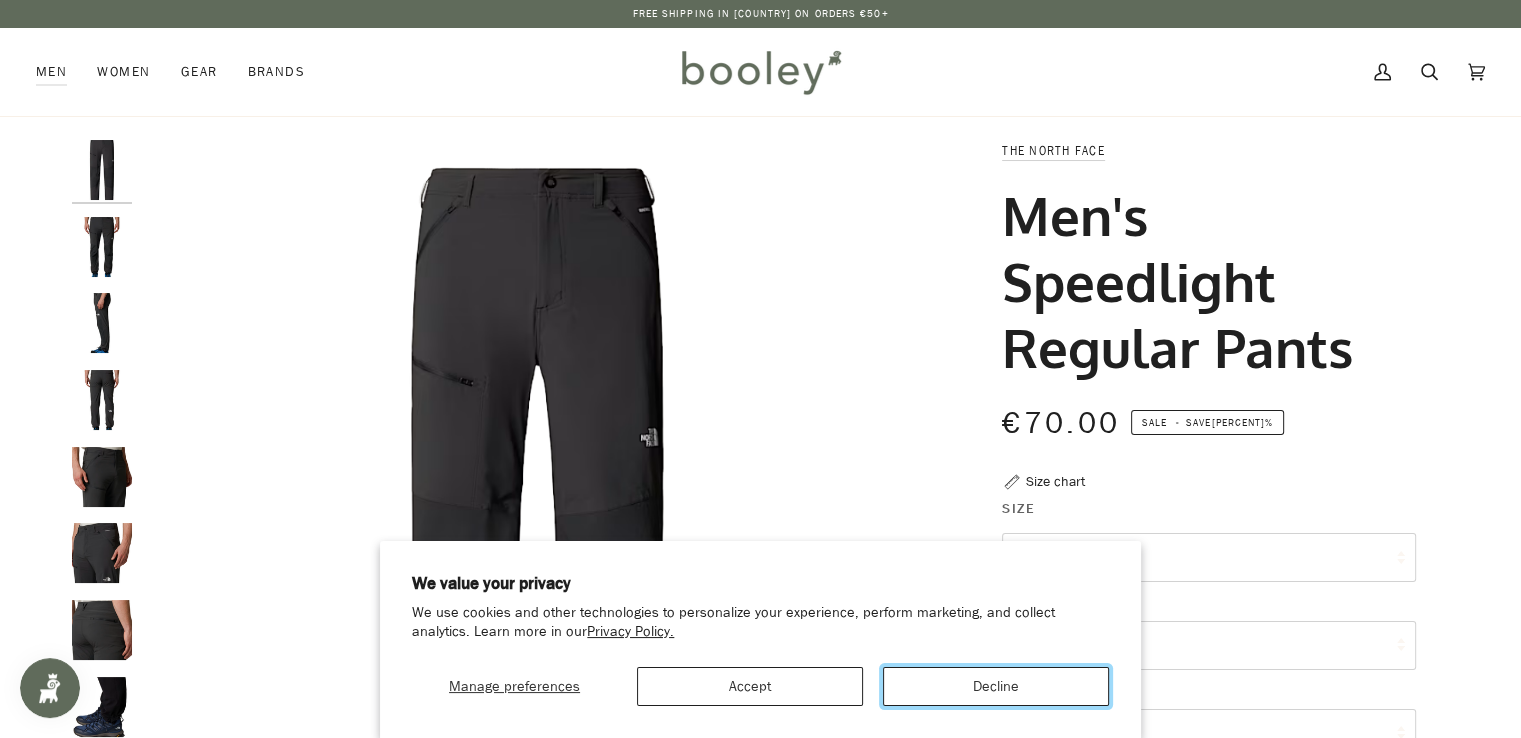 click on "Decline" at bounding box center (996, 686) 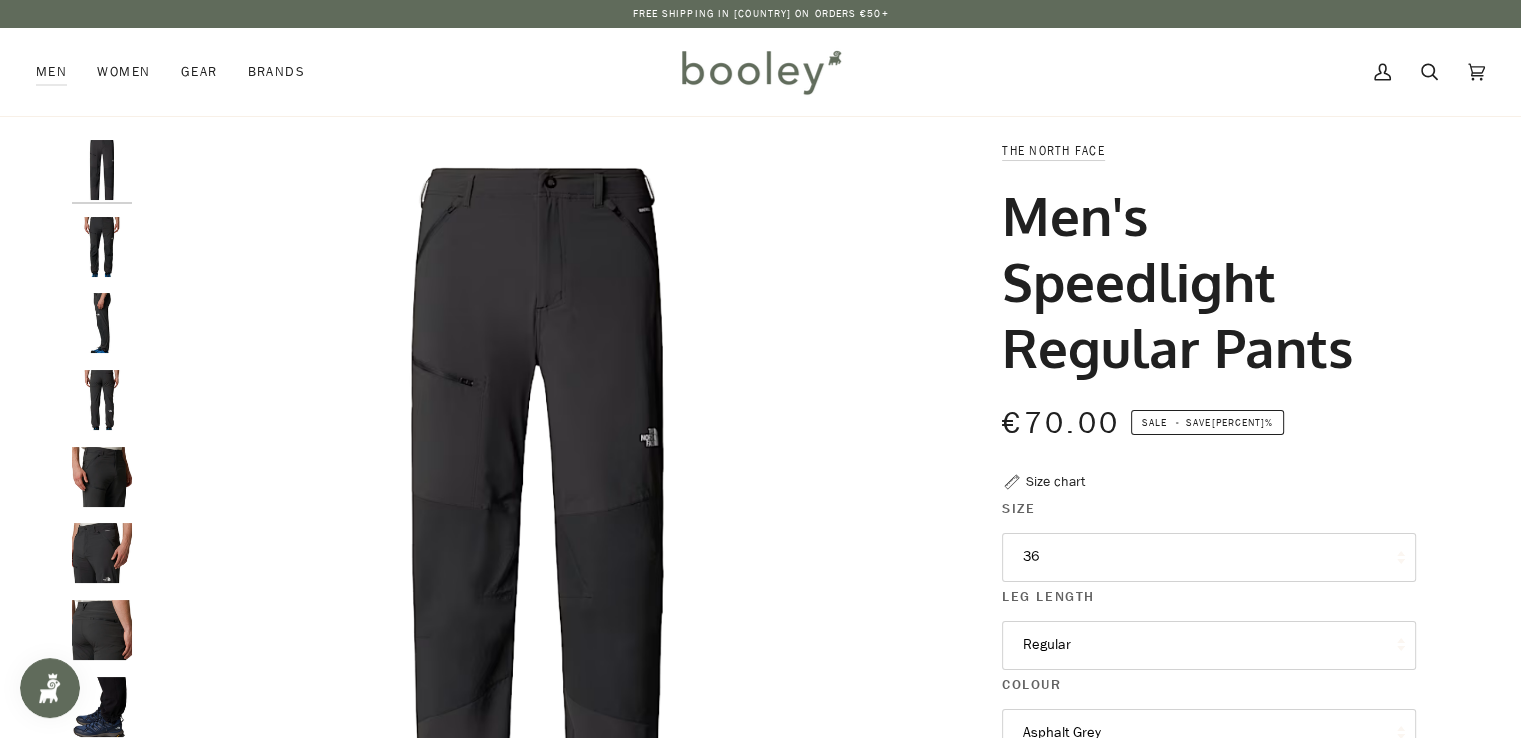 click at bounding box center (102, 247) 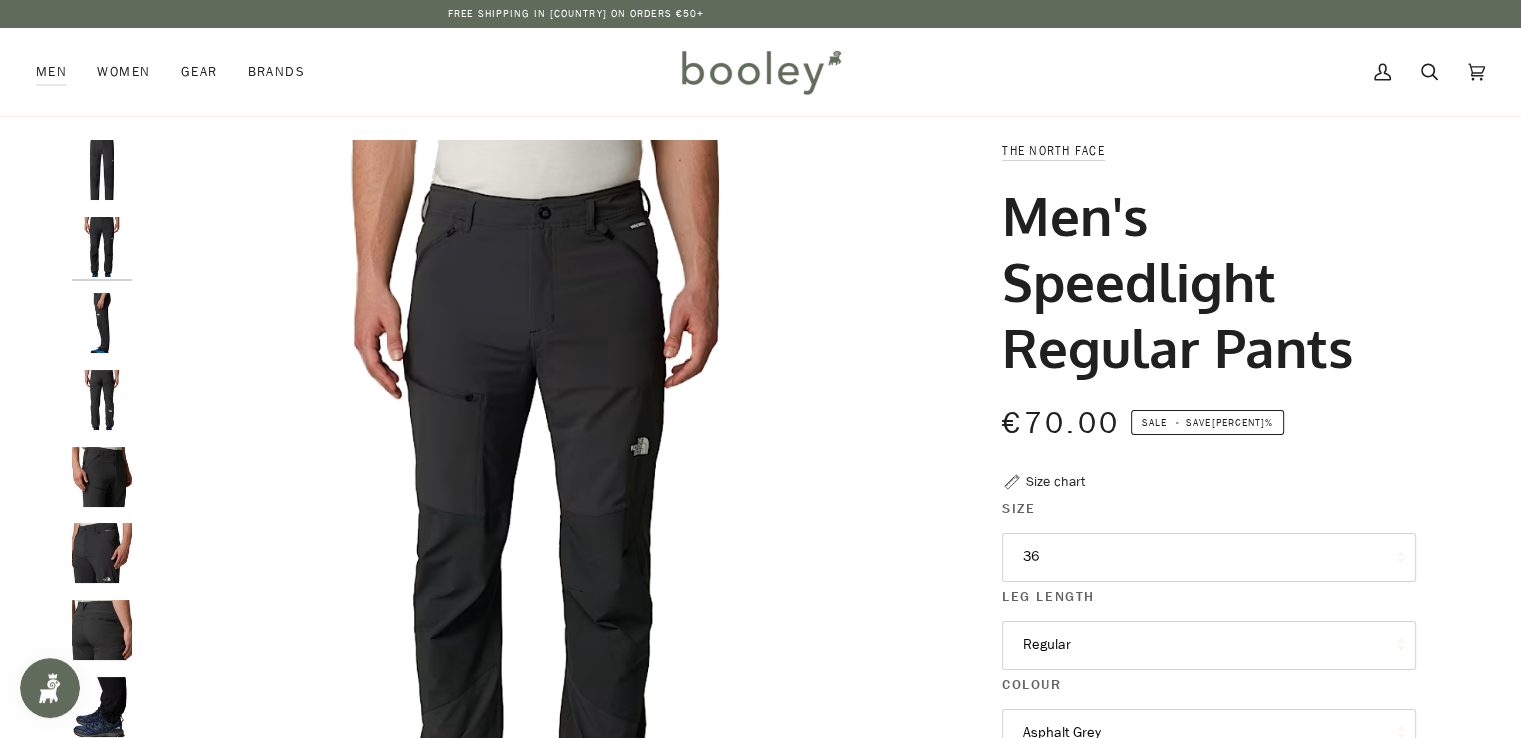 click at bounding box center (102, 323) 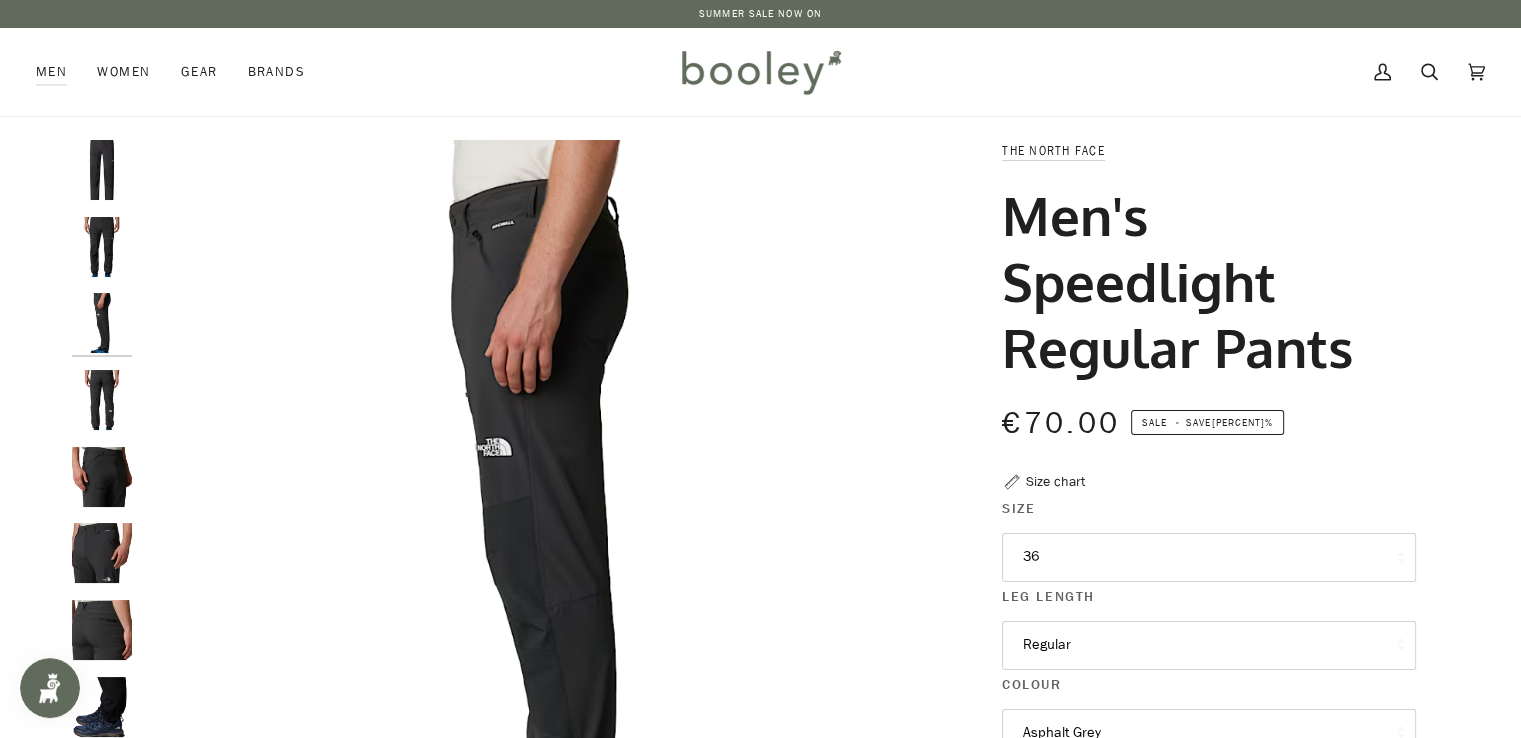 click at bounding box center (102, 400) 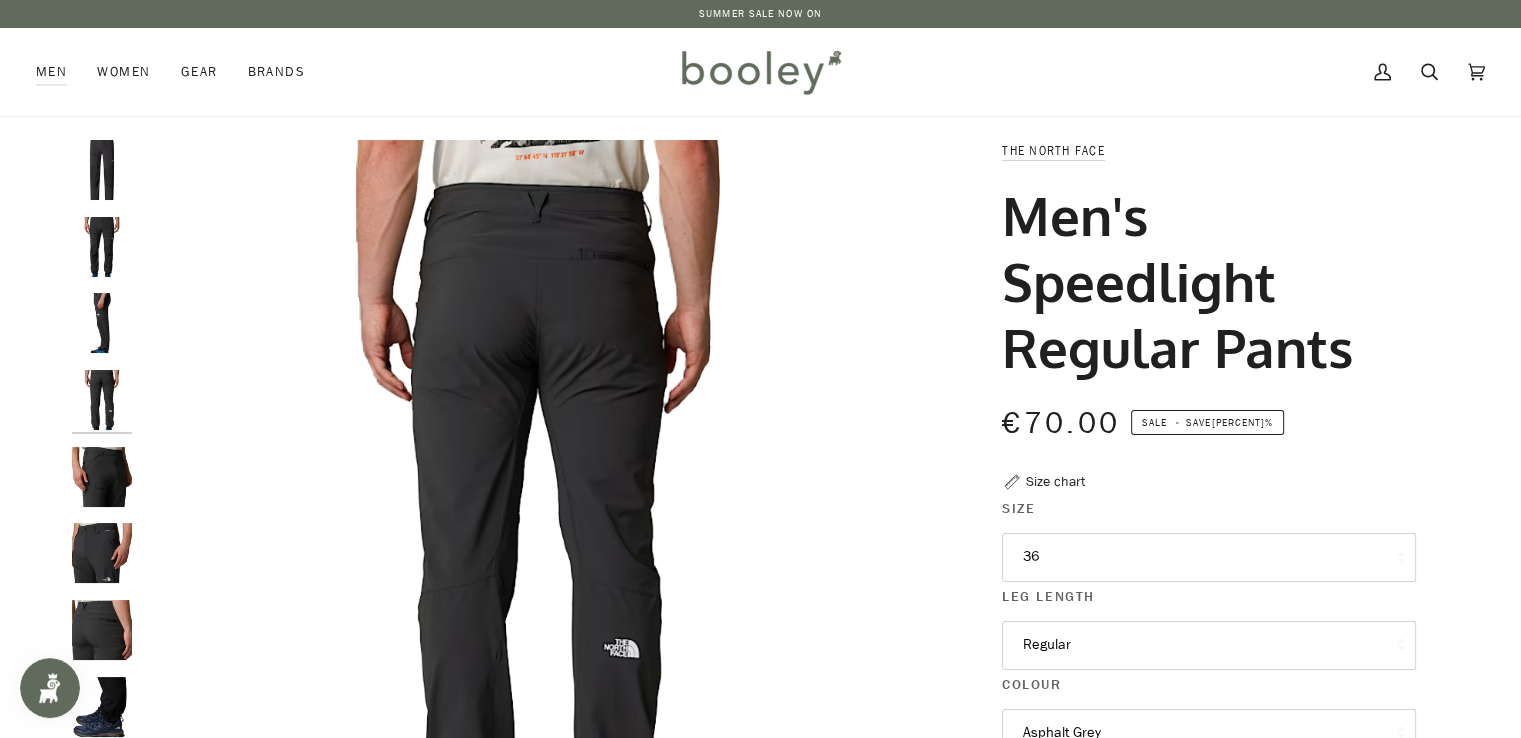 click at bounding box center (102, 477) 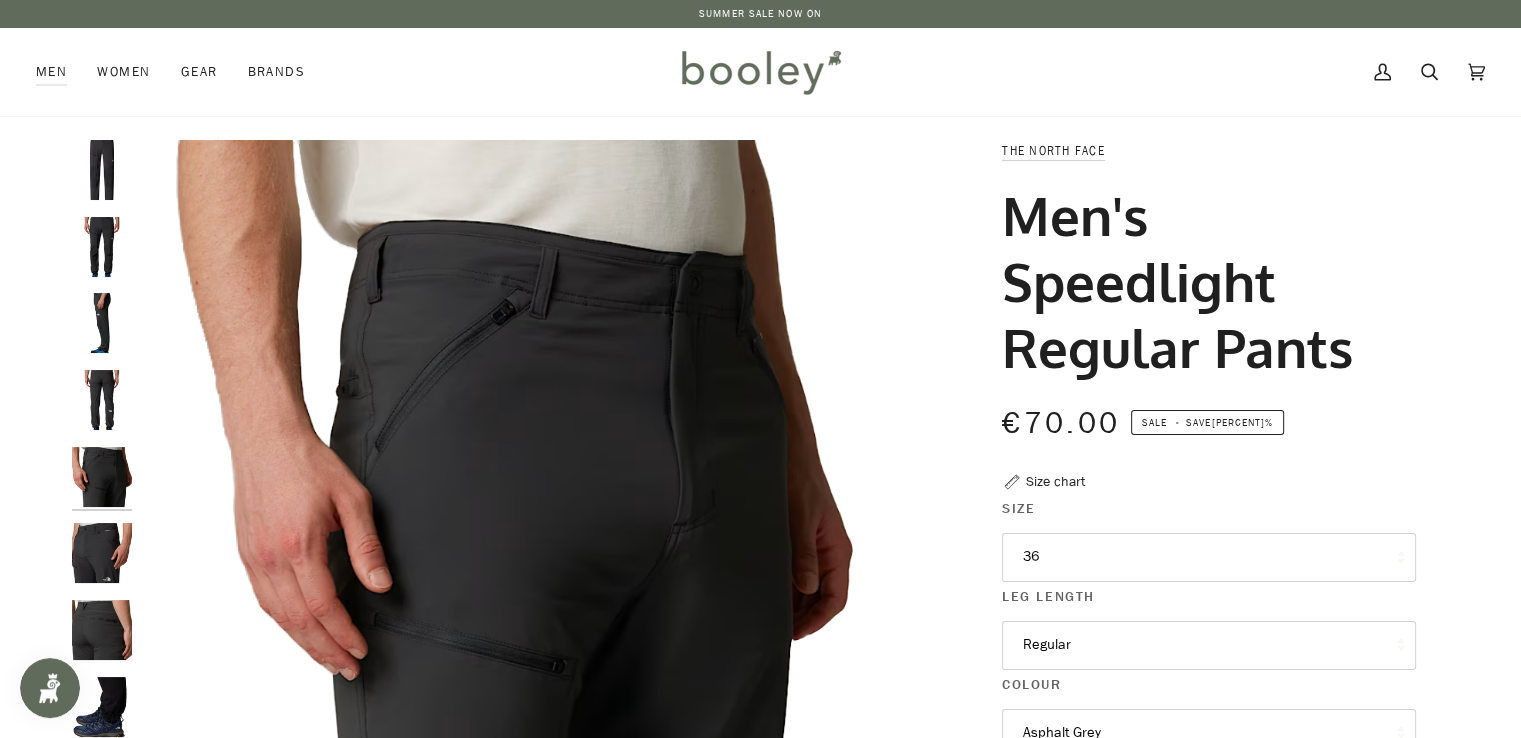 click at bounding box center [102, 477] 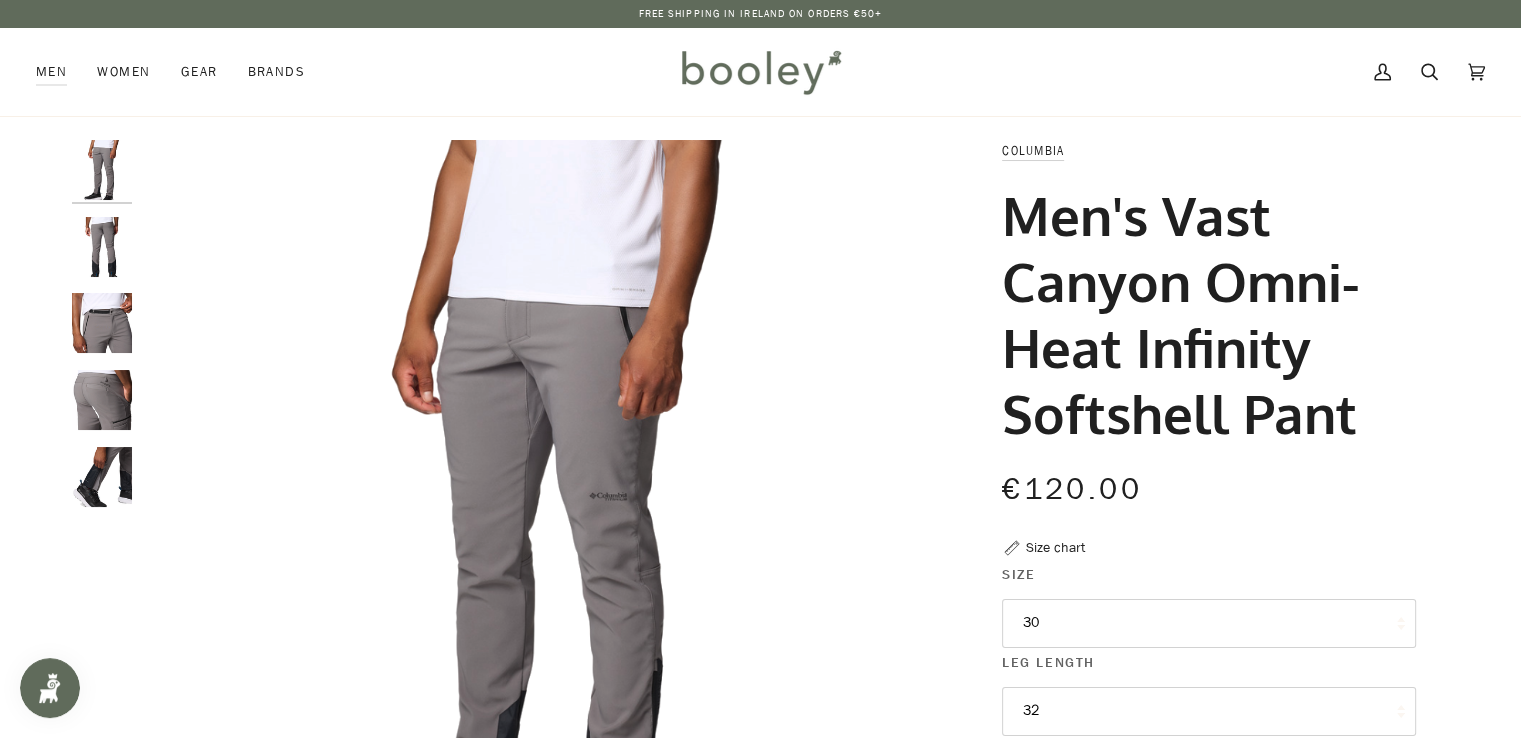 scroll, scrollTop: 0, scrollLeft: 0, axis: both 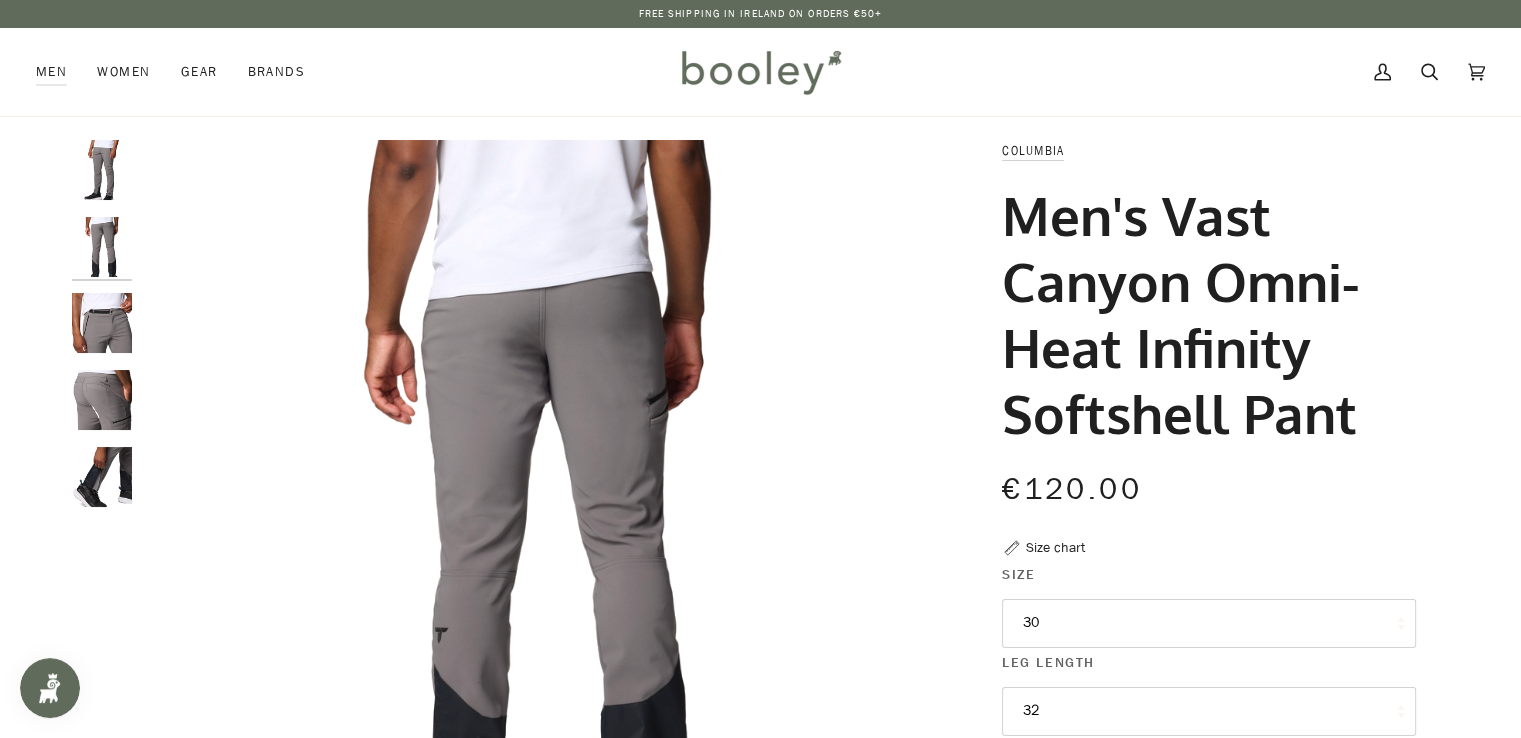 click at bounding box center (102, 323) 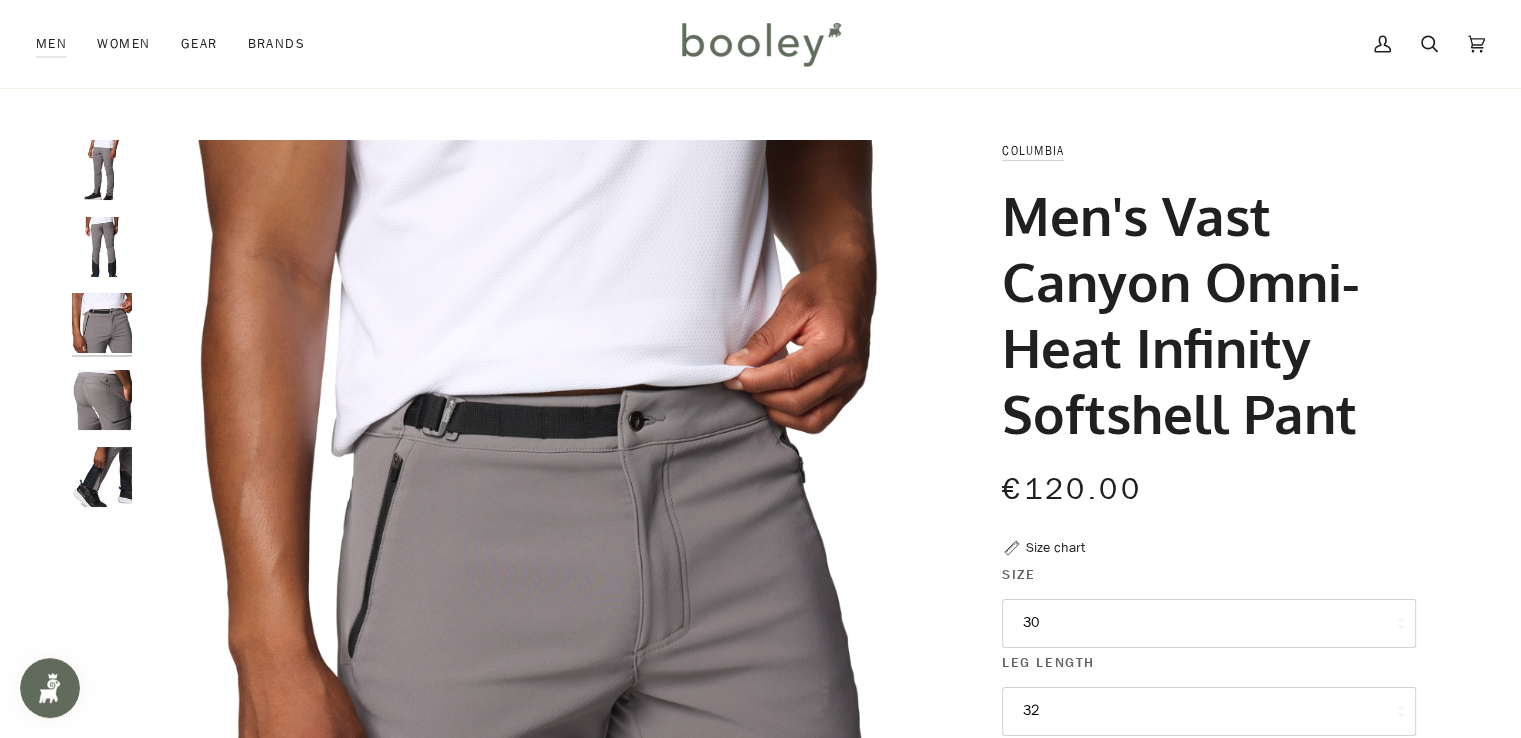 scroll, scrollTop: 300, scrollLeft: 0, axis: vertical 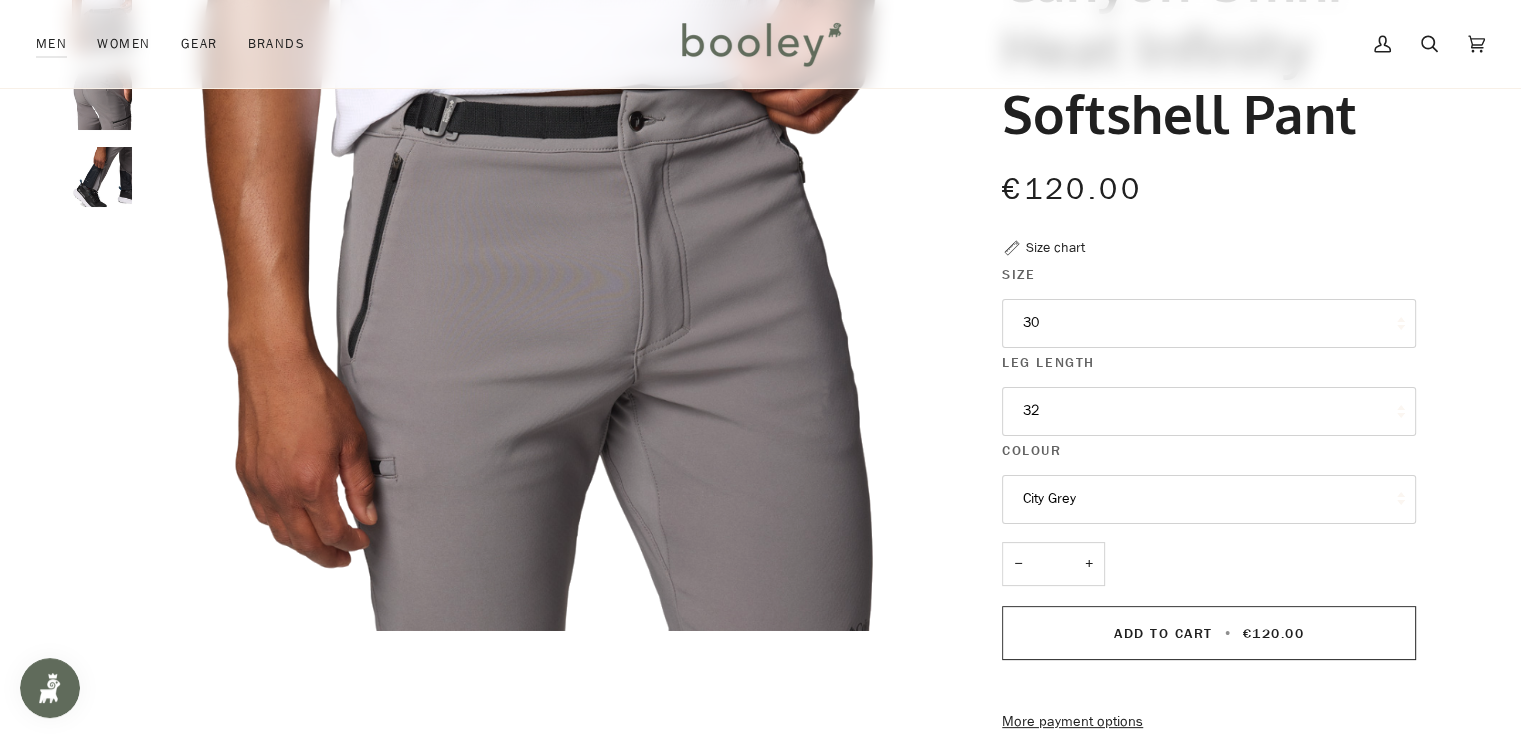 click on "Previous" at bounding box center (107, 235) 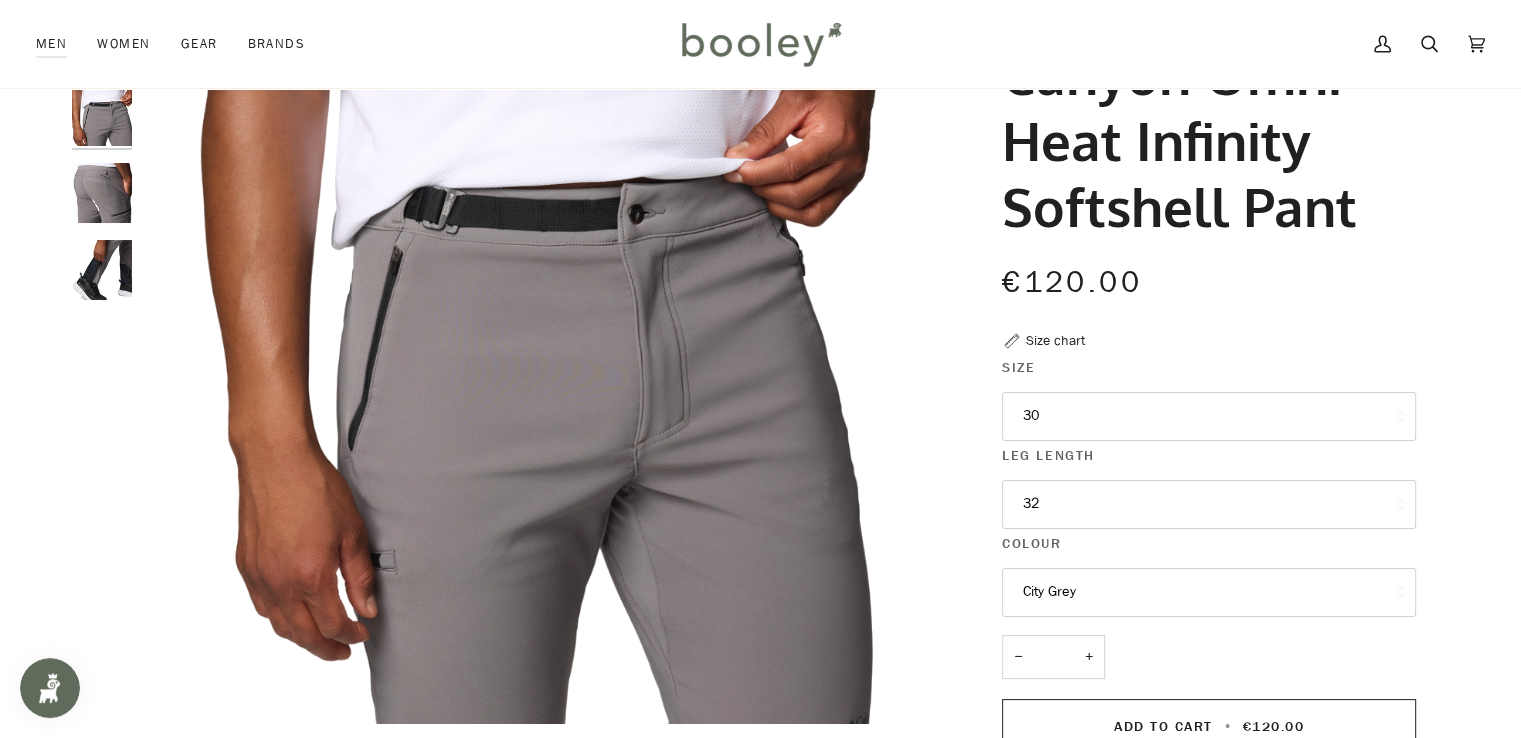 scroll, scrollTop: 100, scrollLeft: 0, axis: vertical 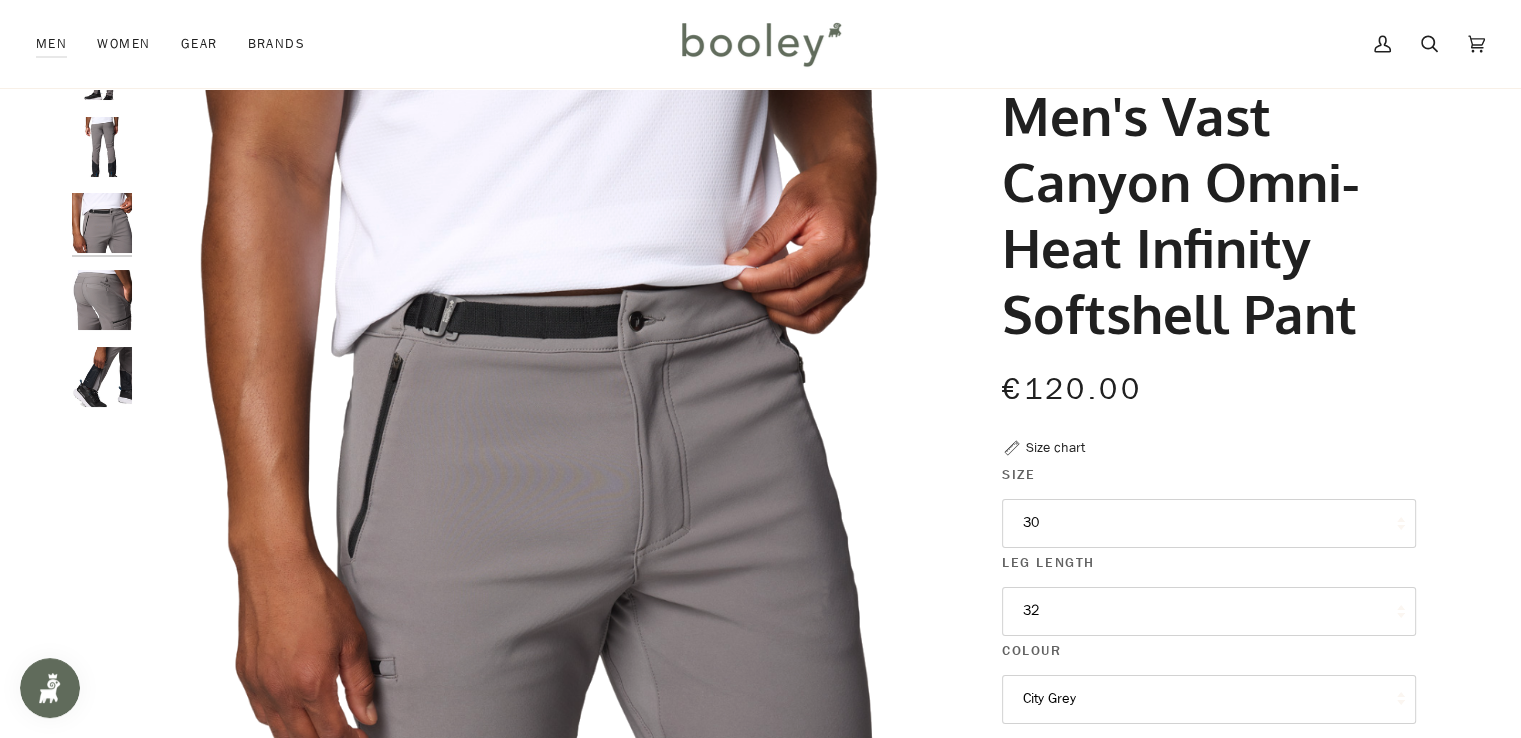 click at bounding box center (102, 300) 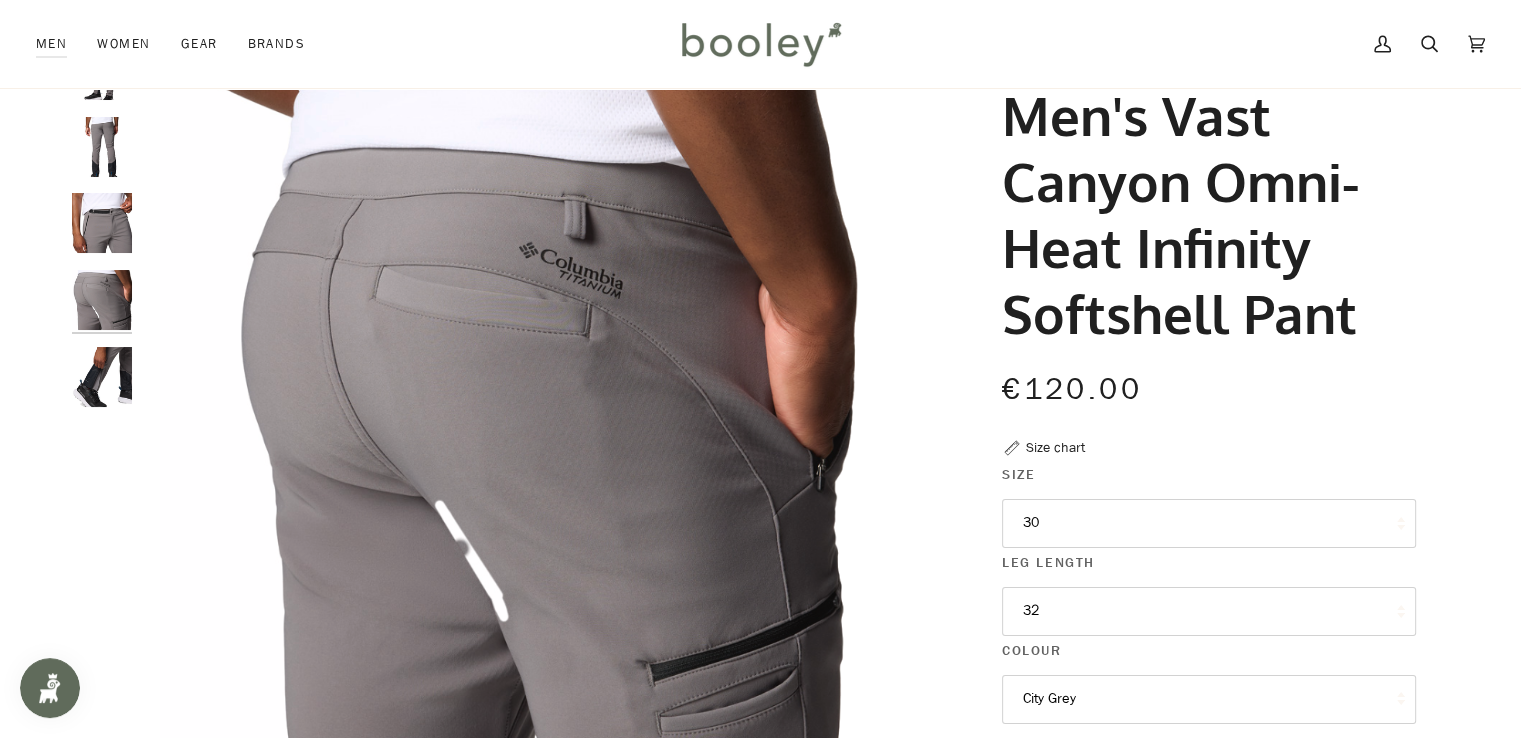 click at bounding box center (102, 300) 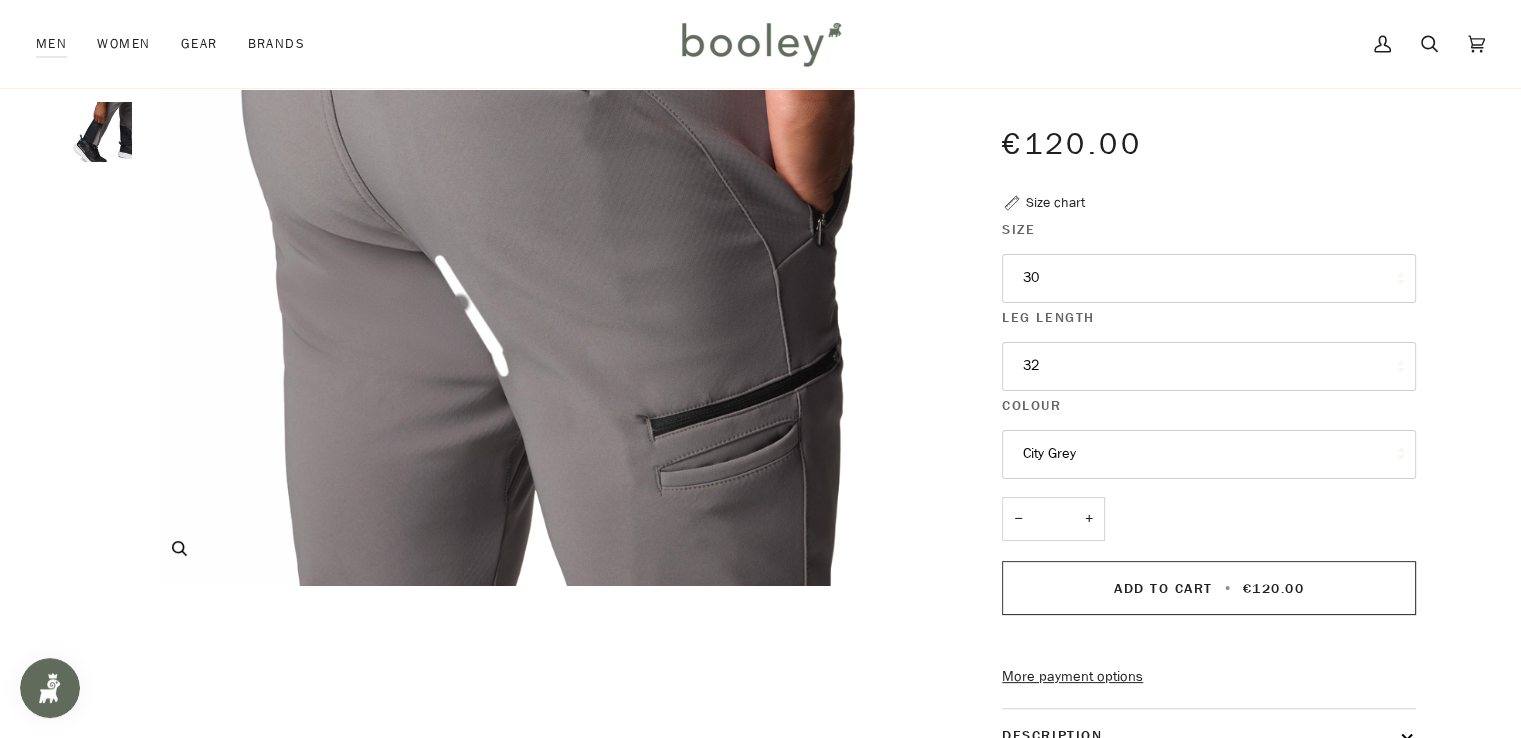 scroll, scrollTop: 0, scrollLeft: 0, axis: both 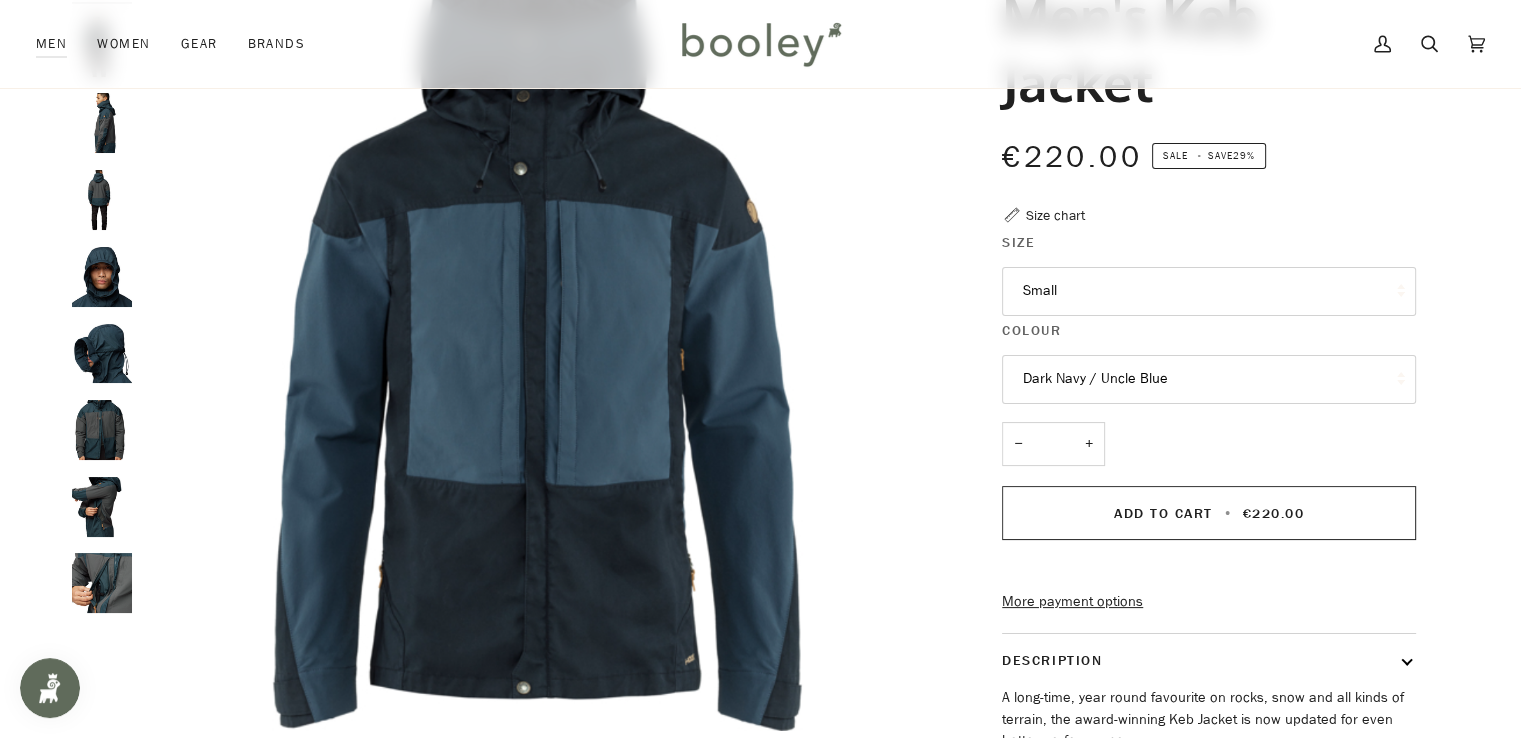 click at bounding box center [102, 277] 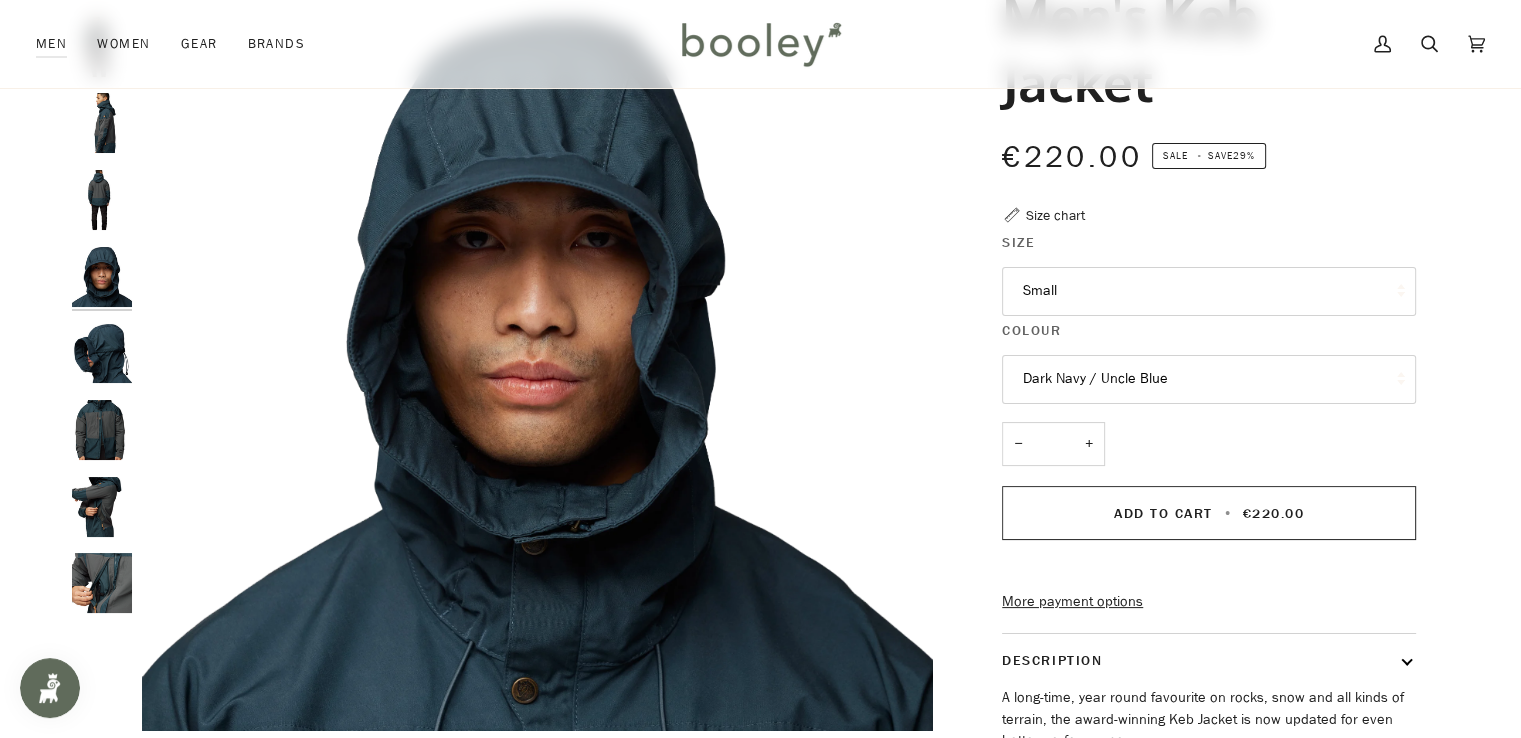 click at bounding box center (102, 353) 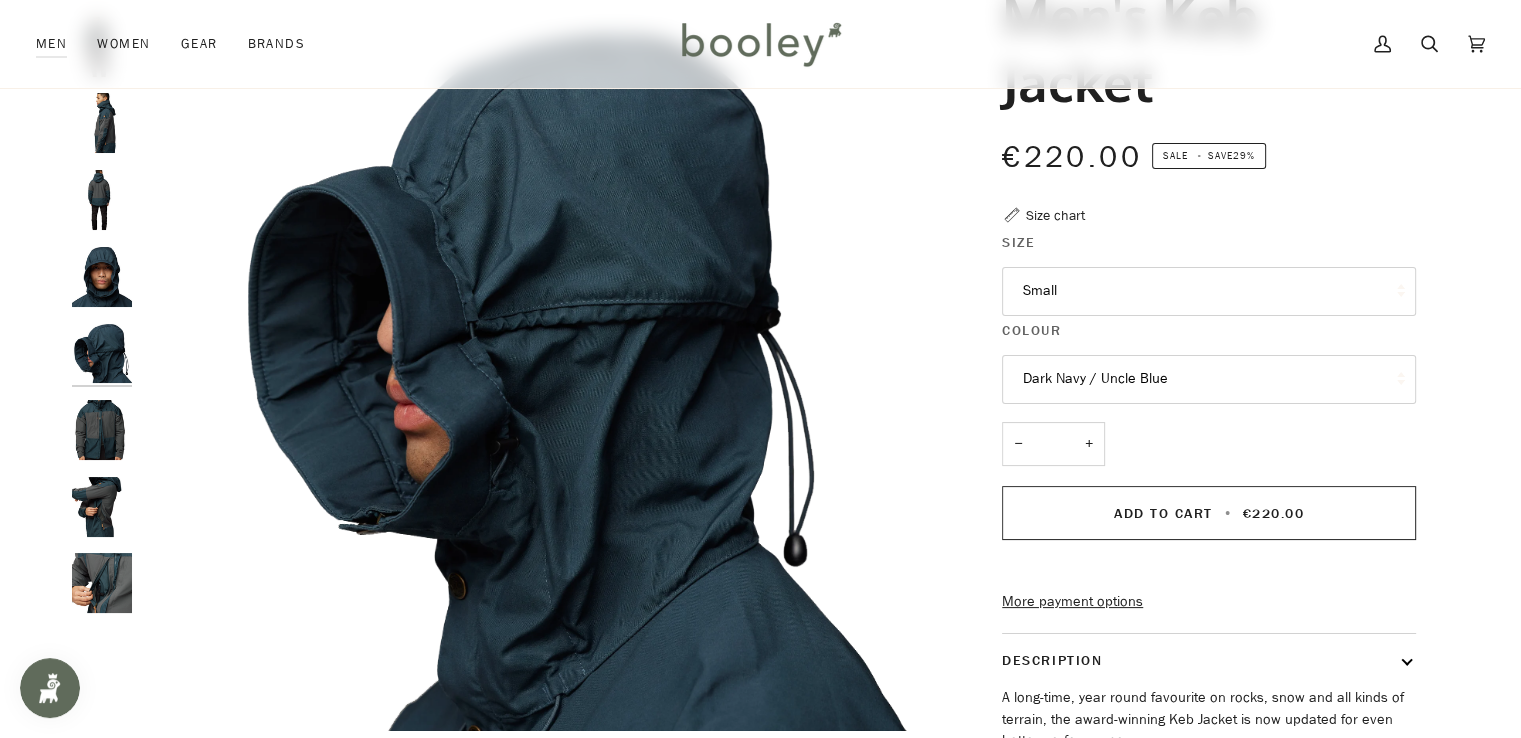 click at bounding box center (102, 430) 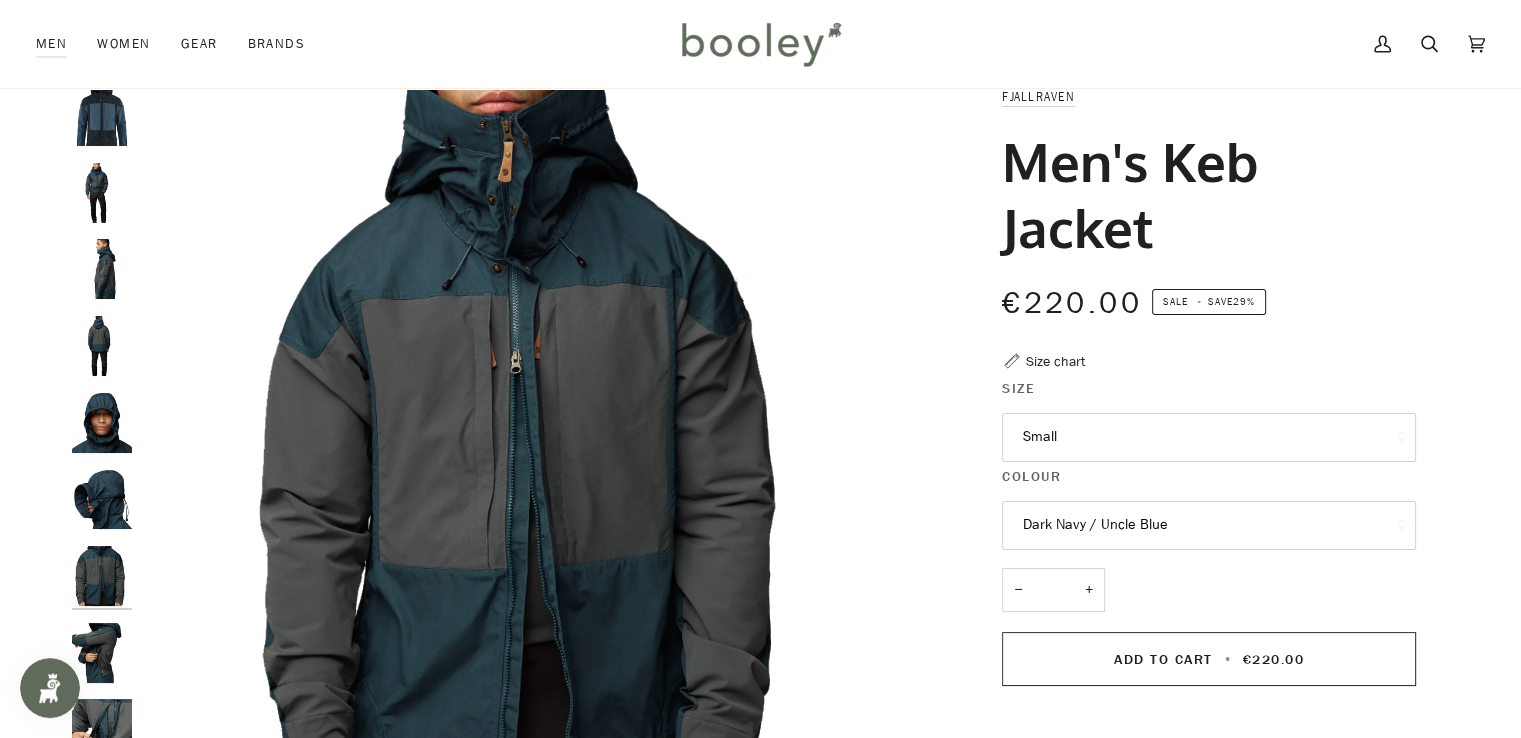 scroll, scrollTop: 100, scrollLeft: 0, axis: vertical 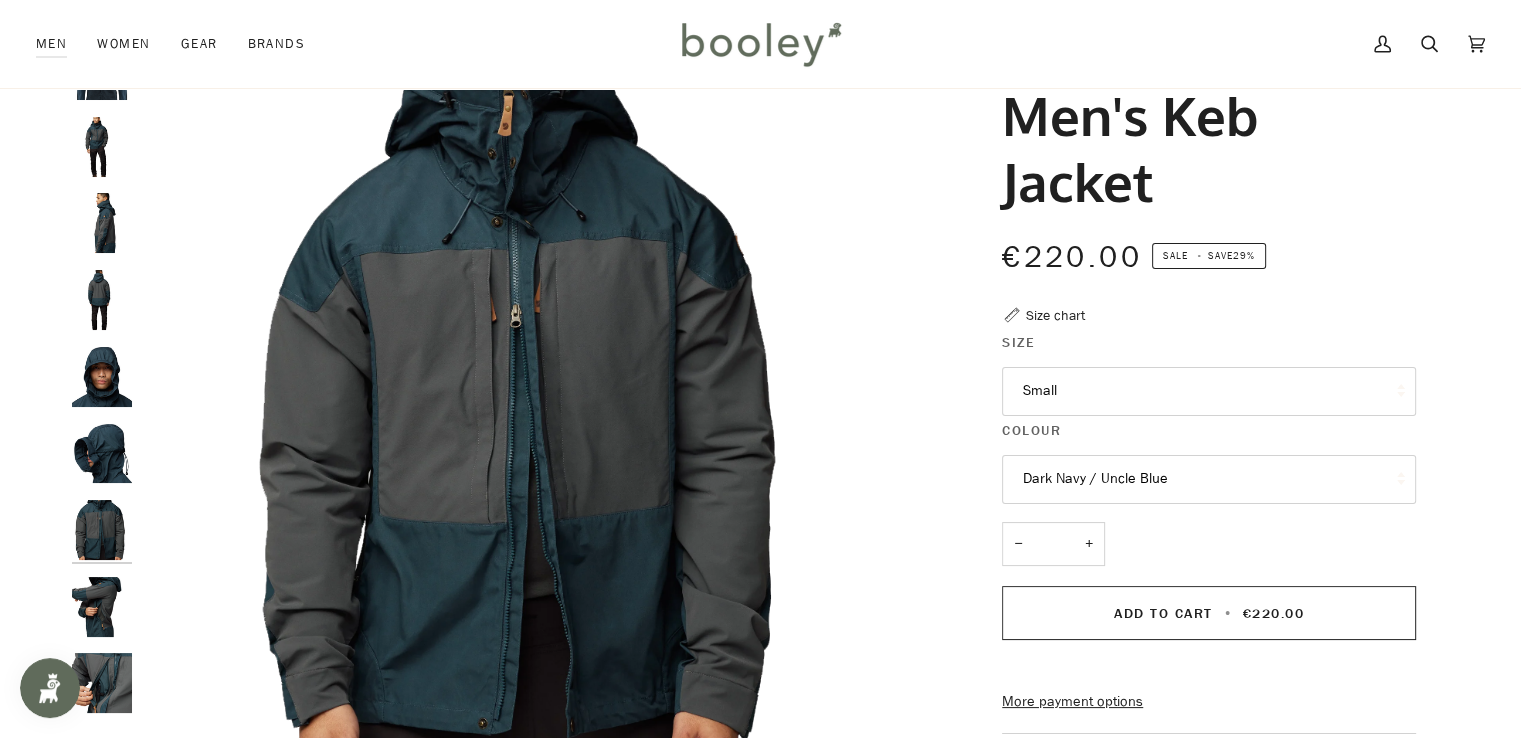 click at bounding box center (102, 453) 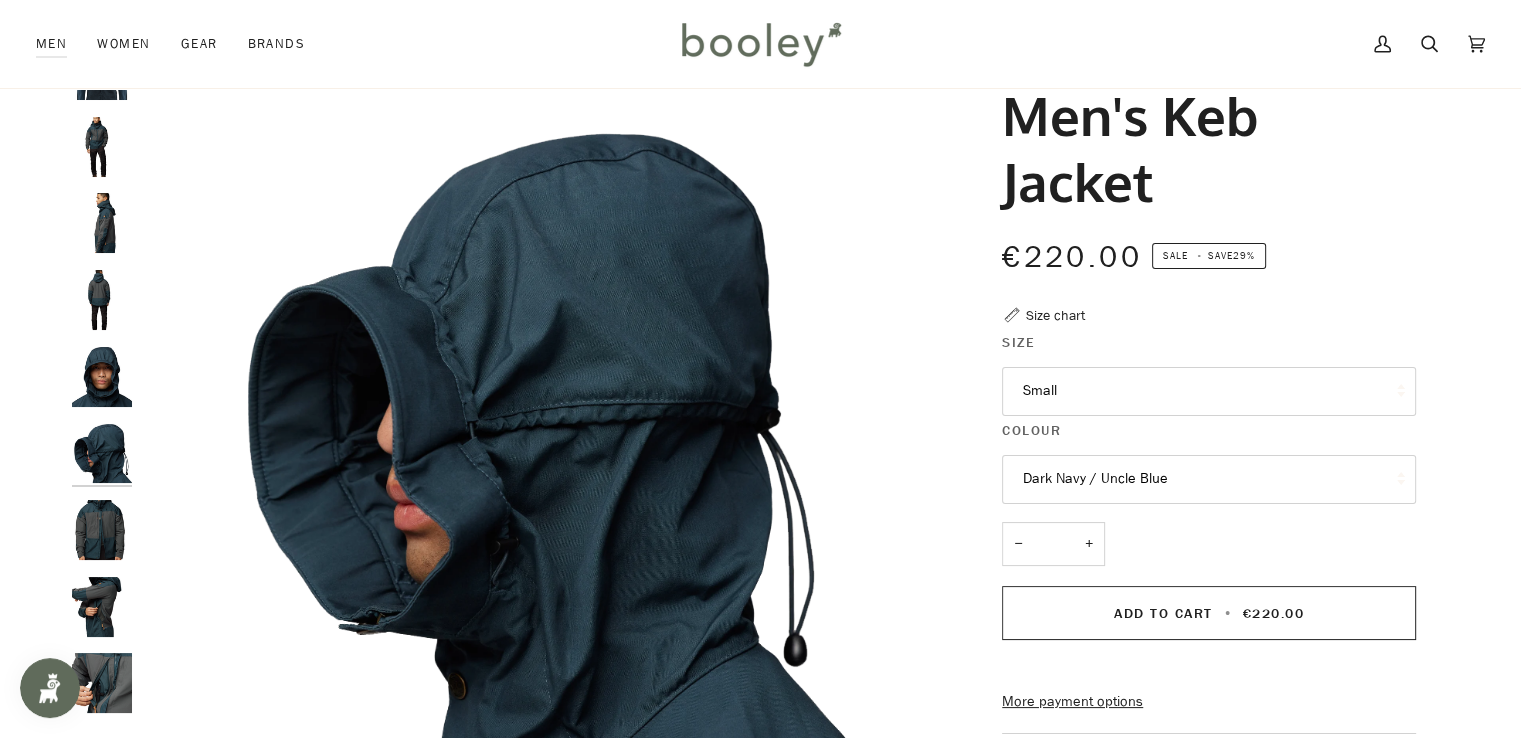 click at bounding box center (102, 607) 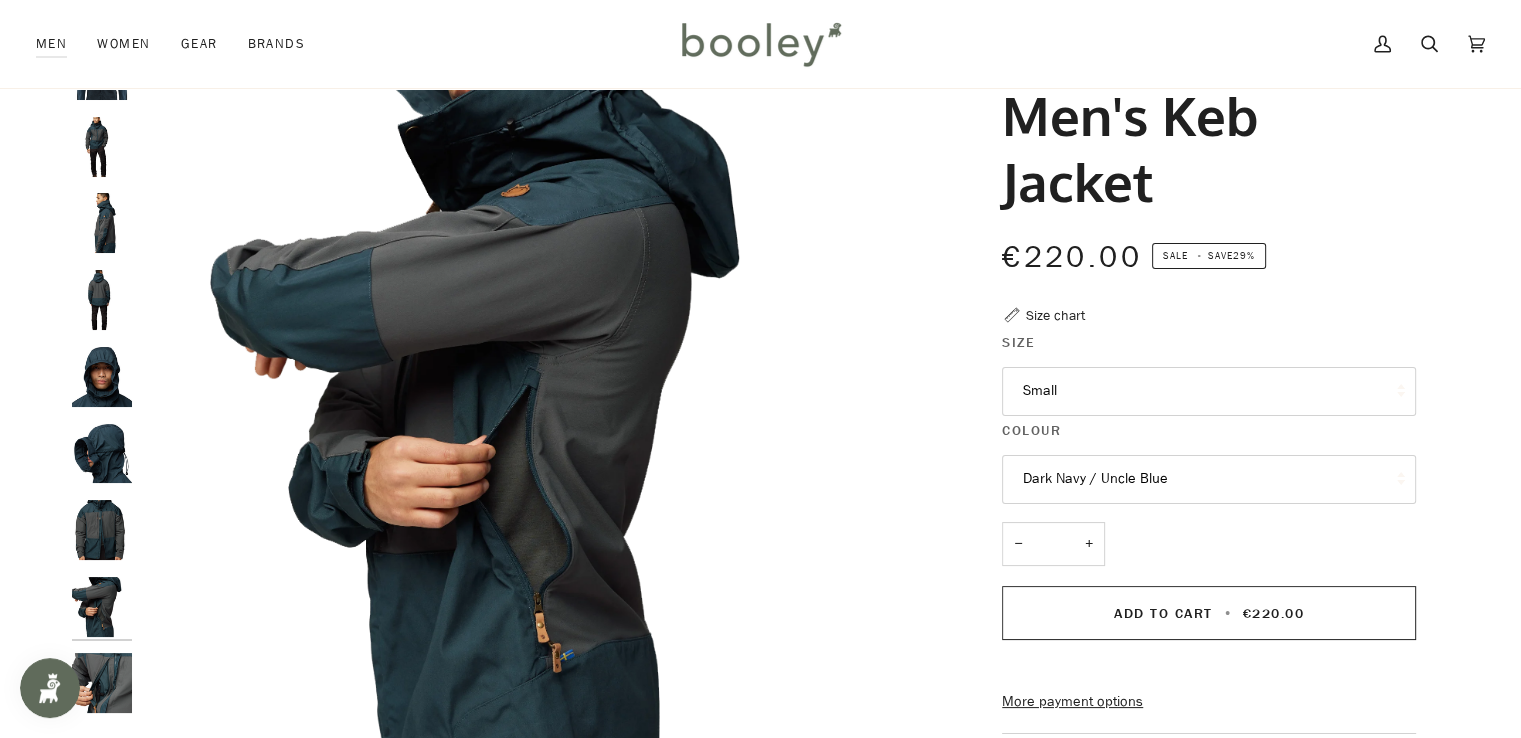 drag, startPoint x: 97, startPoint y: 600, endPoint x: 88, endPoint y: 669, distance: 69.58448 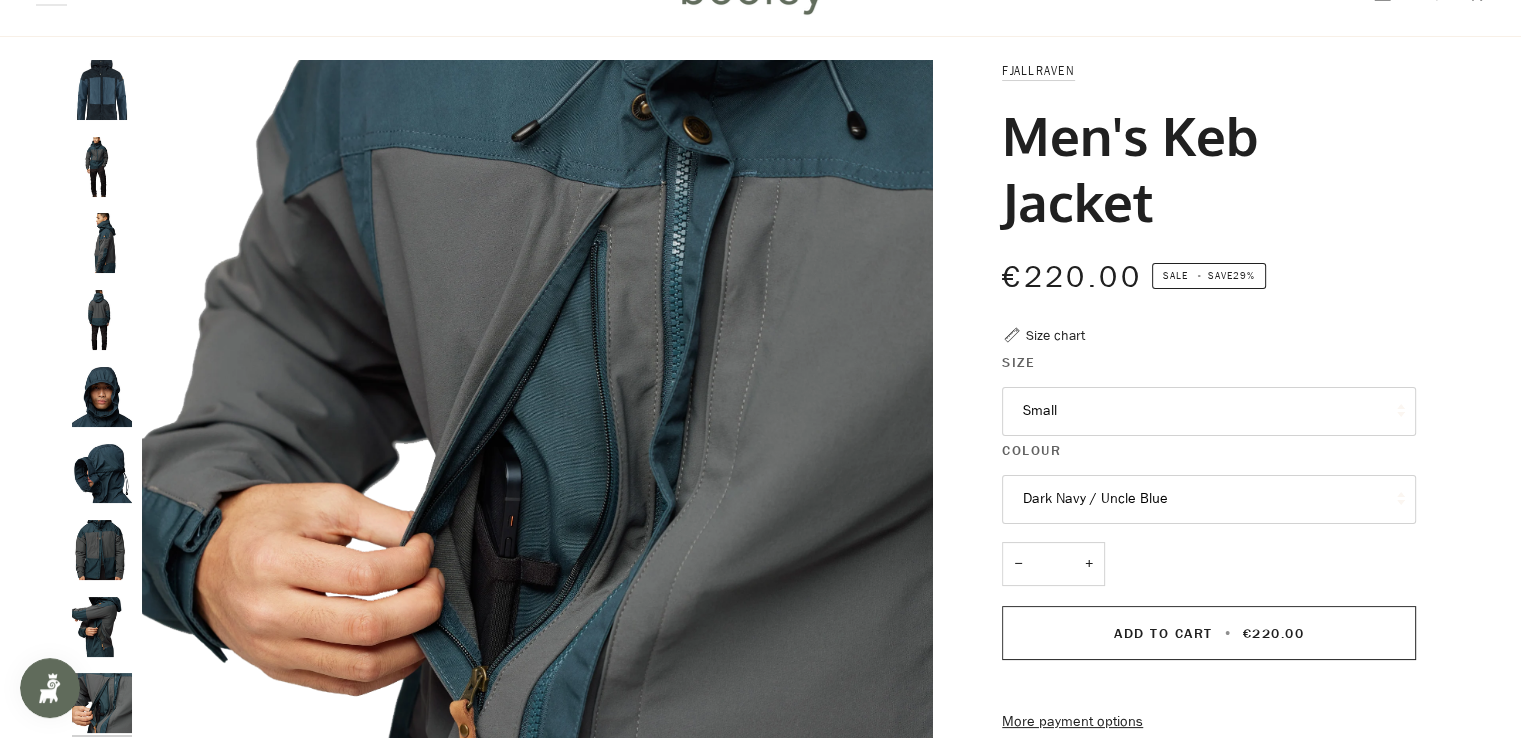 scroll, scrollTop: 0, scrollLeft: 0, axis: both 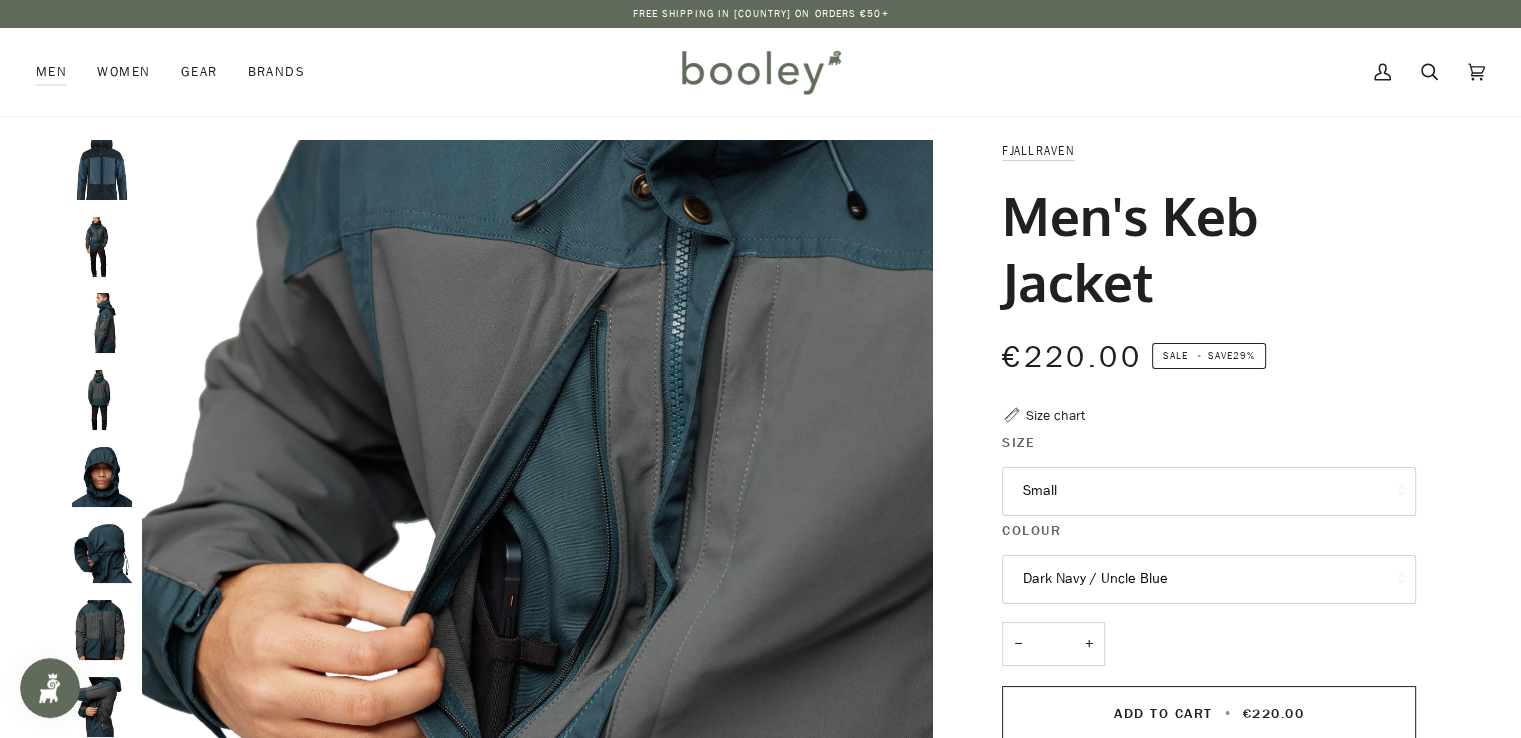 click at bounding box center [102, 247] 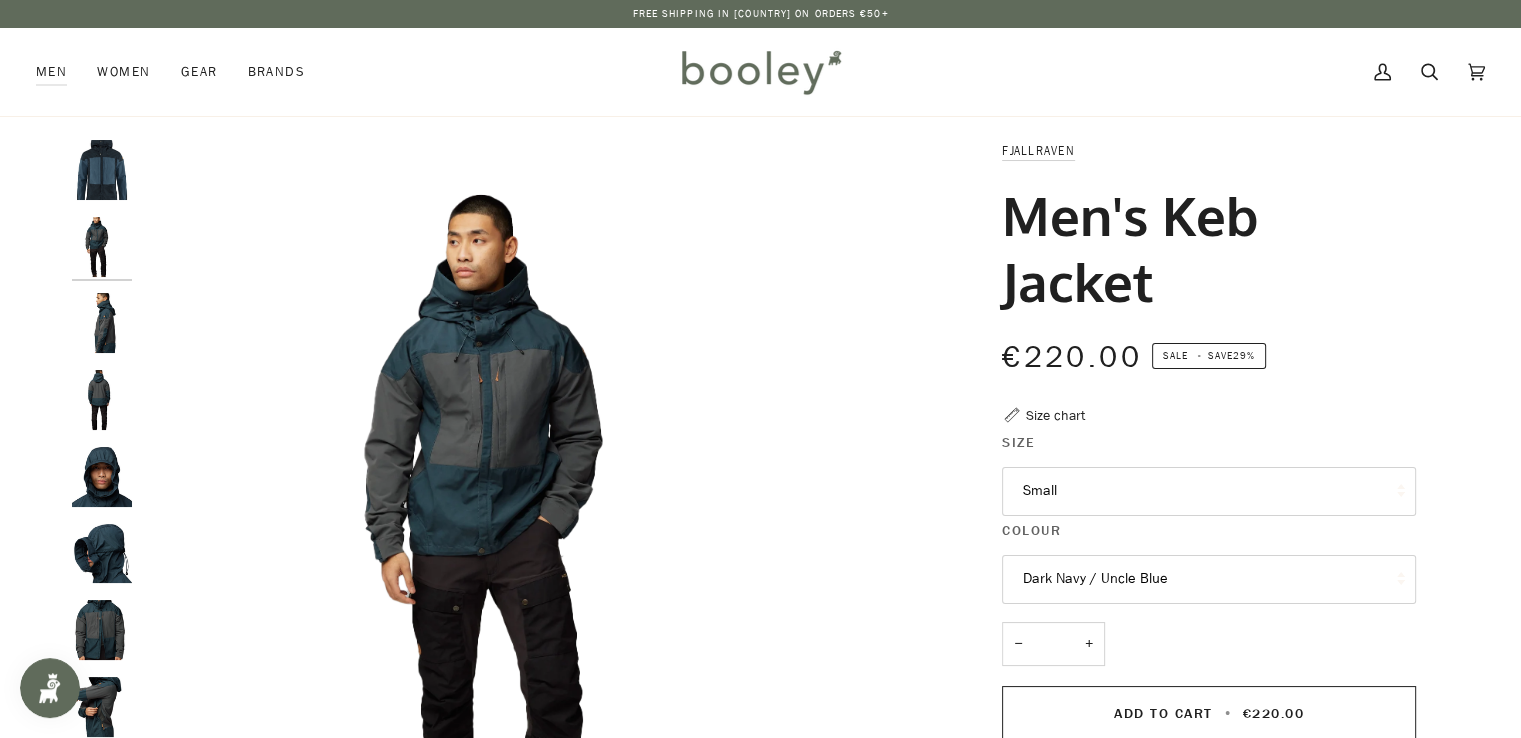 click at bounding box center (102, 247) 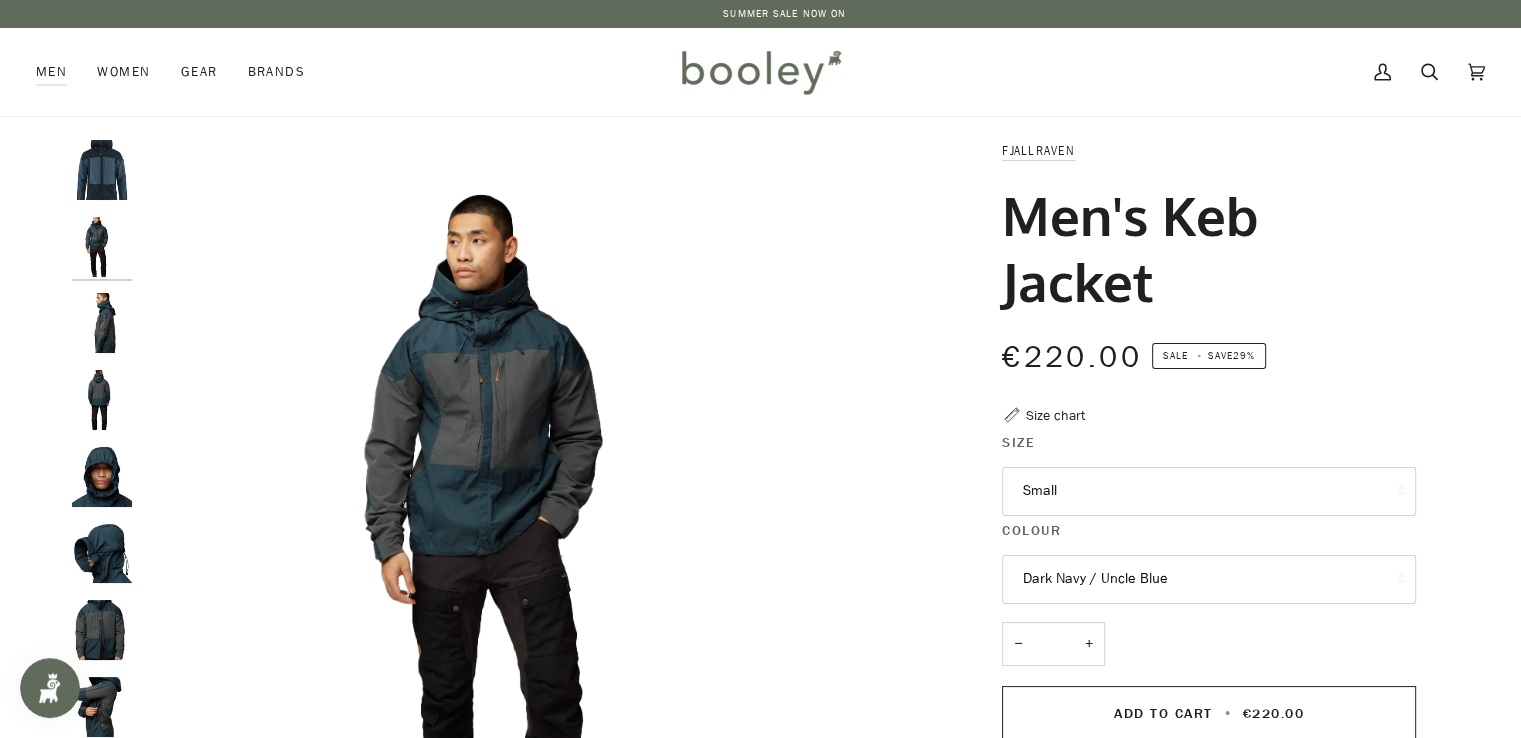 click at bounding box center (102, 323) 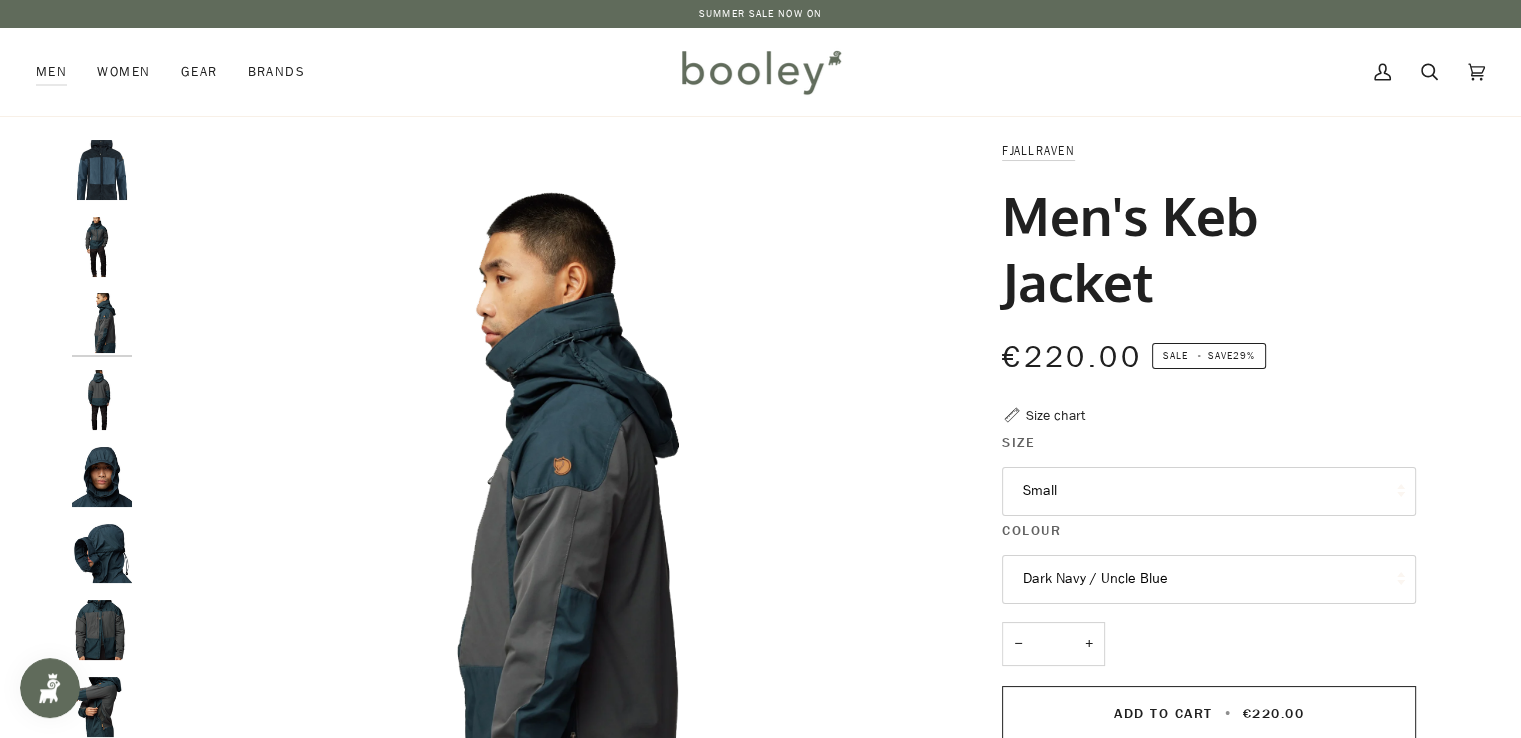 click at bounding box center [102, 400] 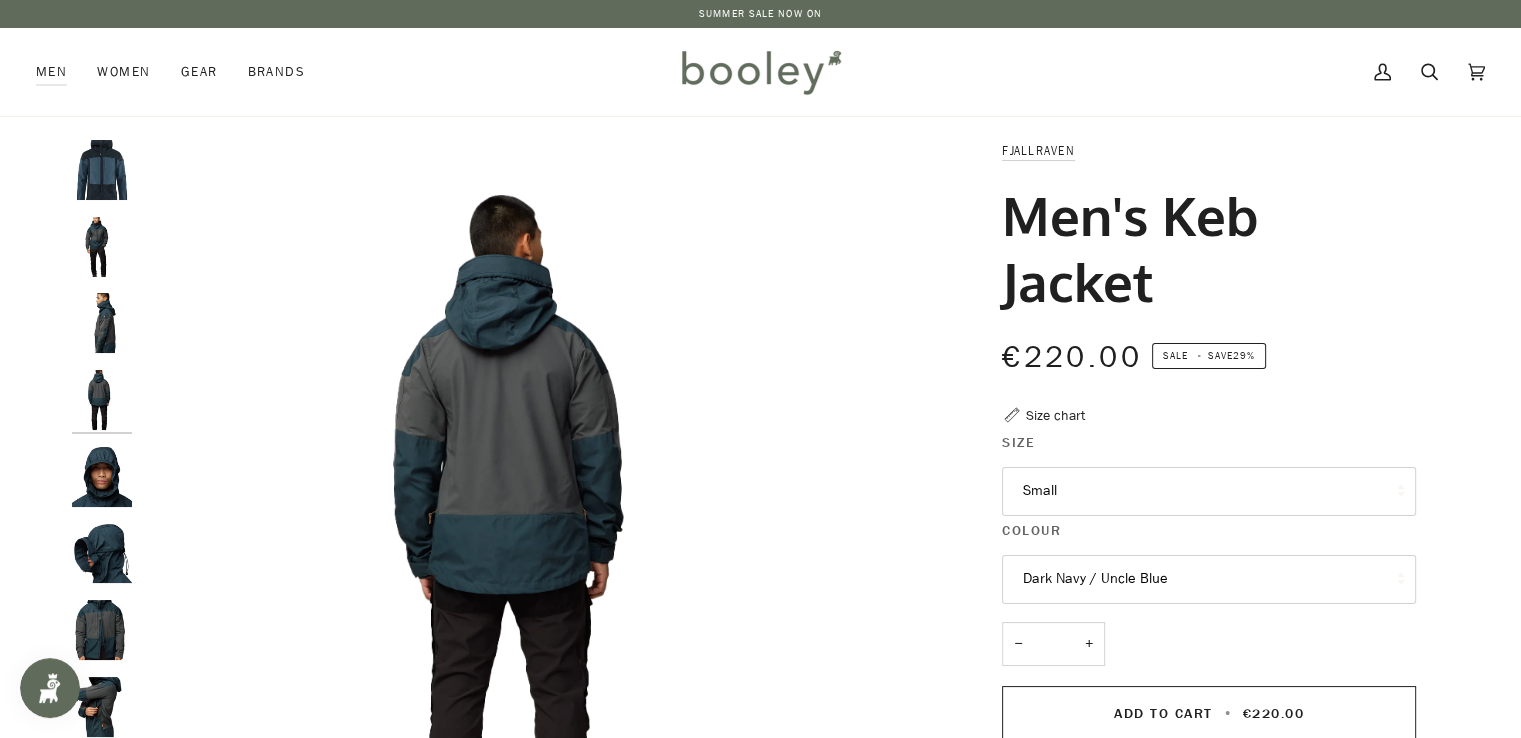 click at bounding box center (102, 477) 